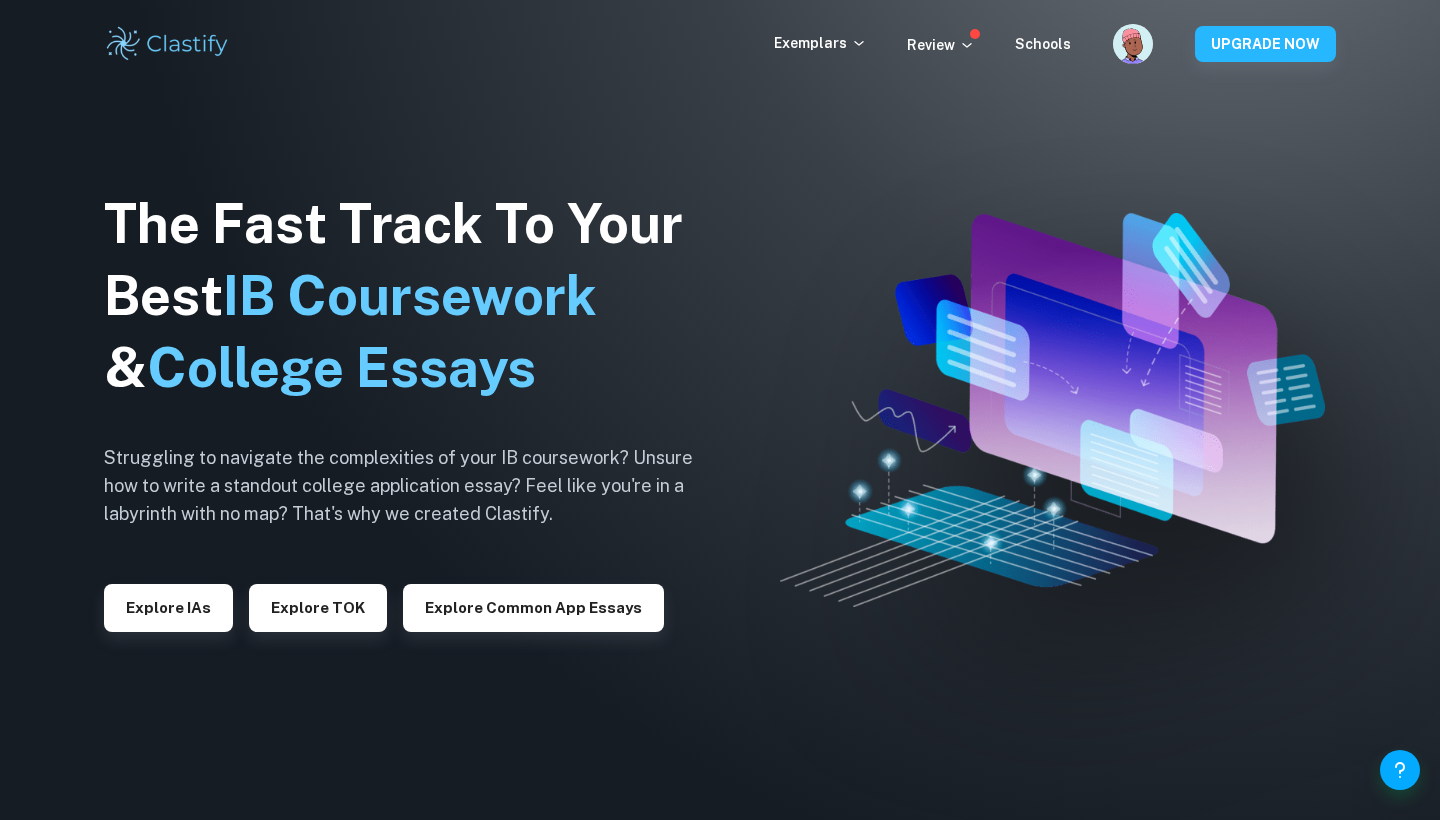 scroll, scrollTop: 0, scrollLeft: 0, axis: both 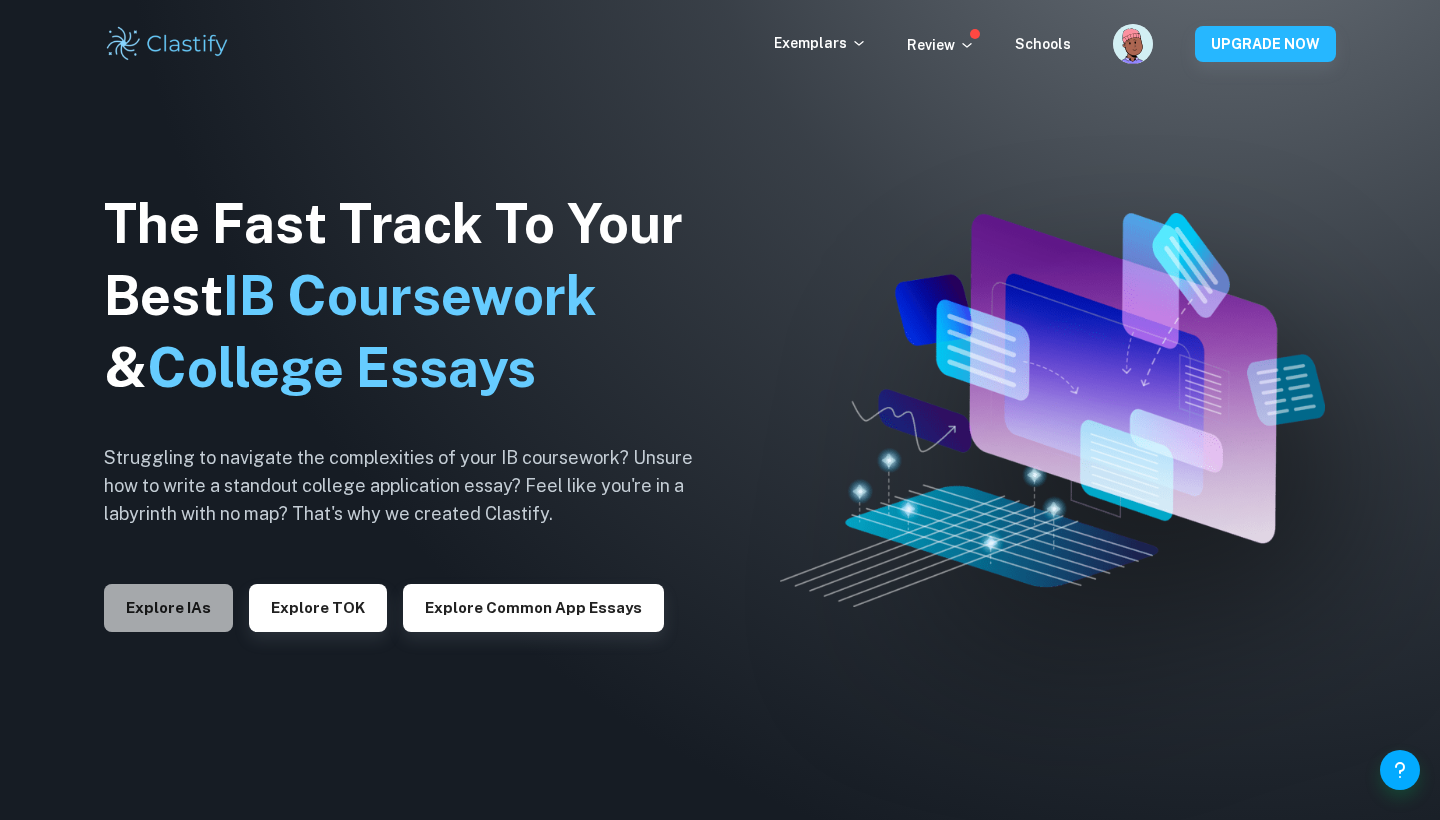 click on "Explore IAs" at bounding box center (168, 608) 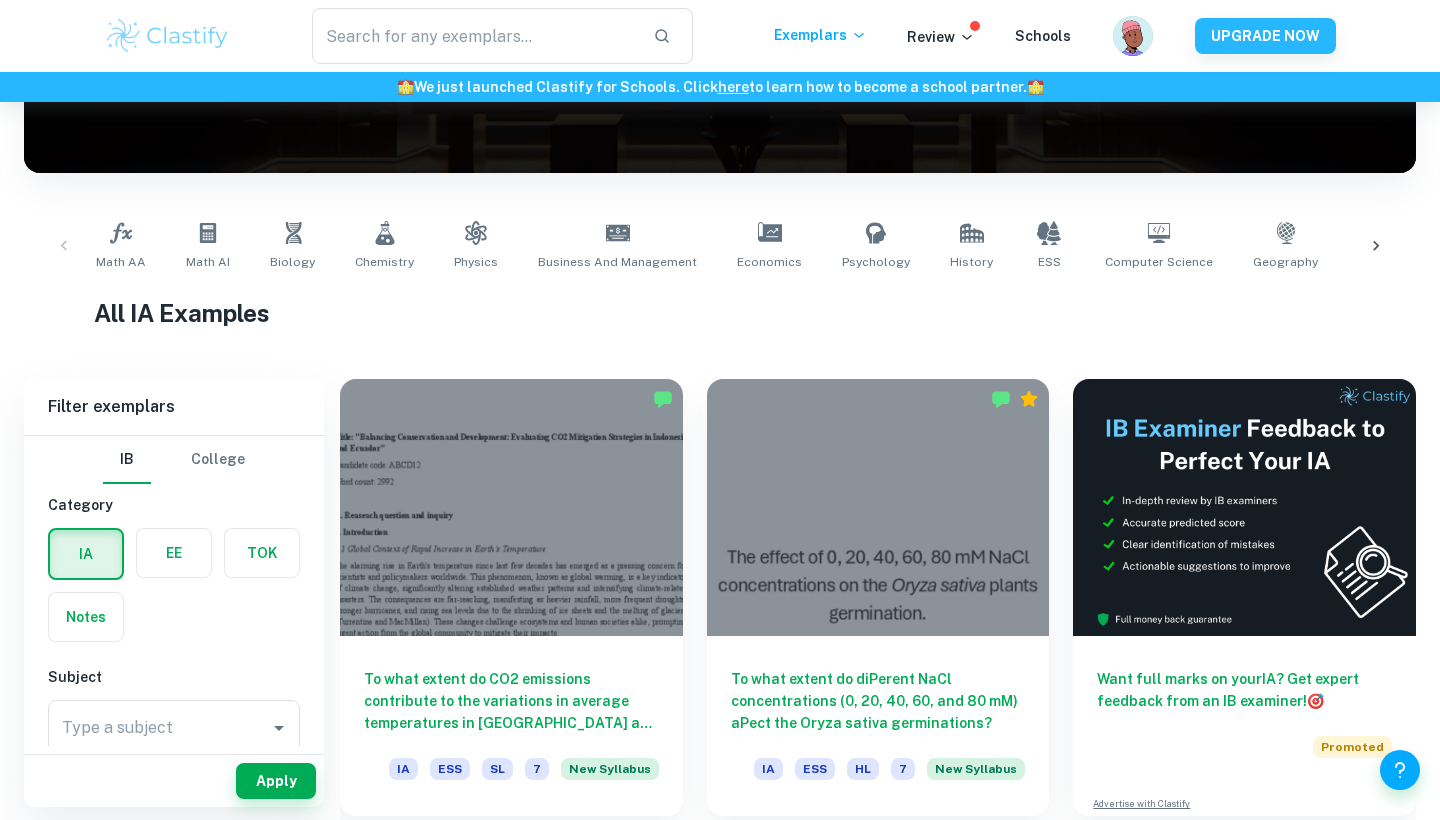 scroll, scrollTop: 288, scrollLeft: 0, axis: vertical 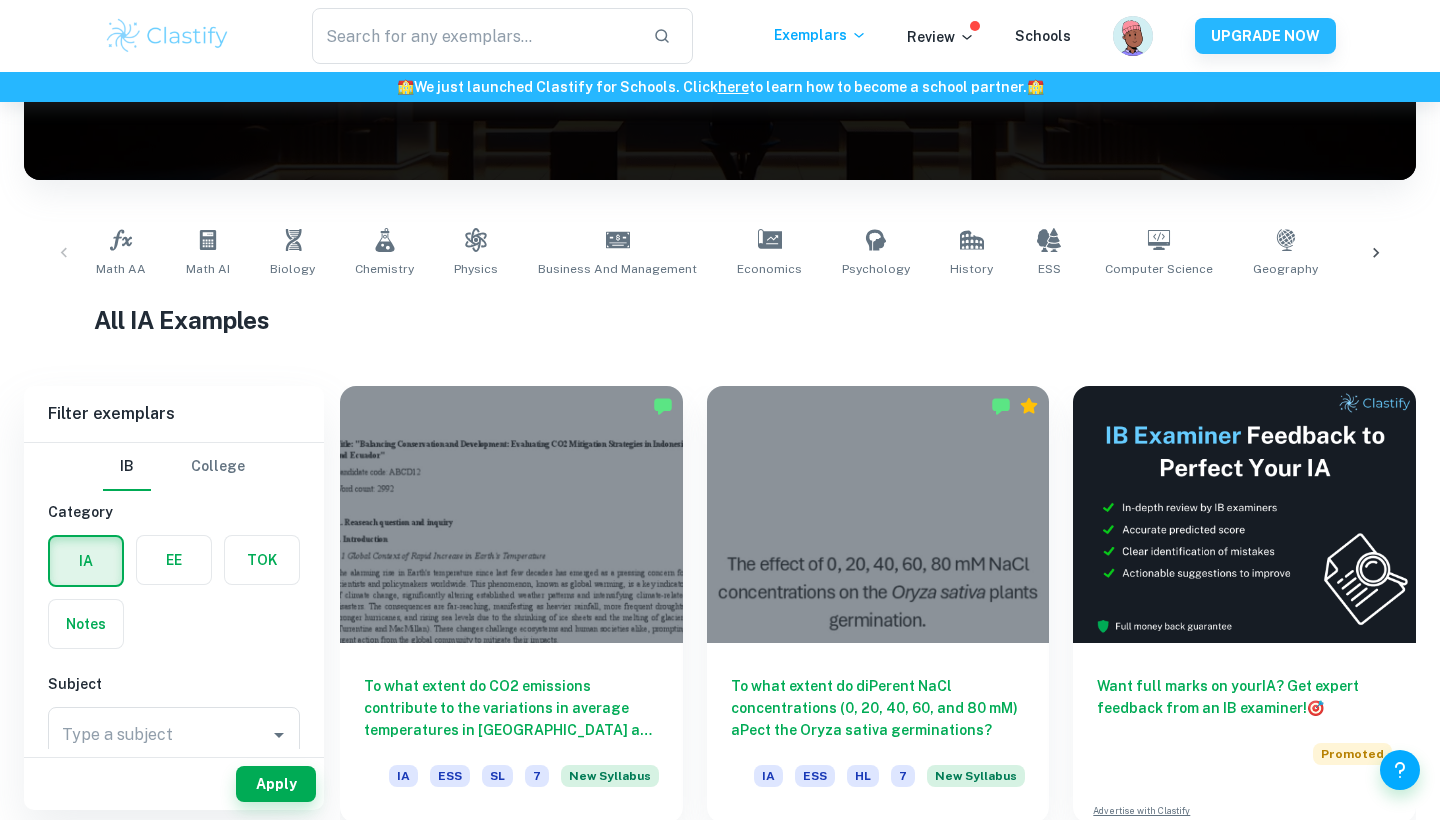 click at bounding box center (262, 560) 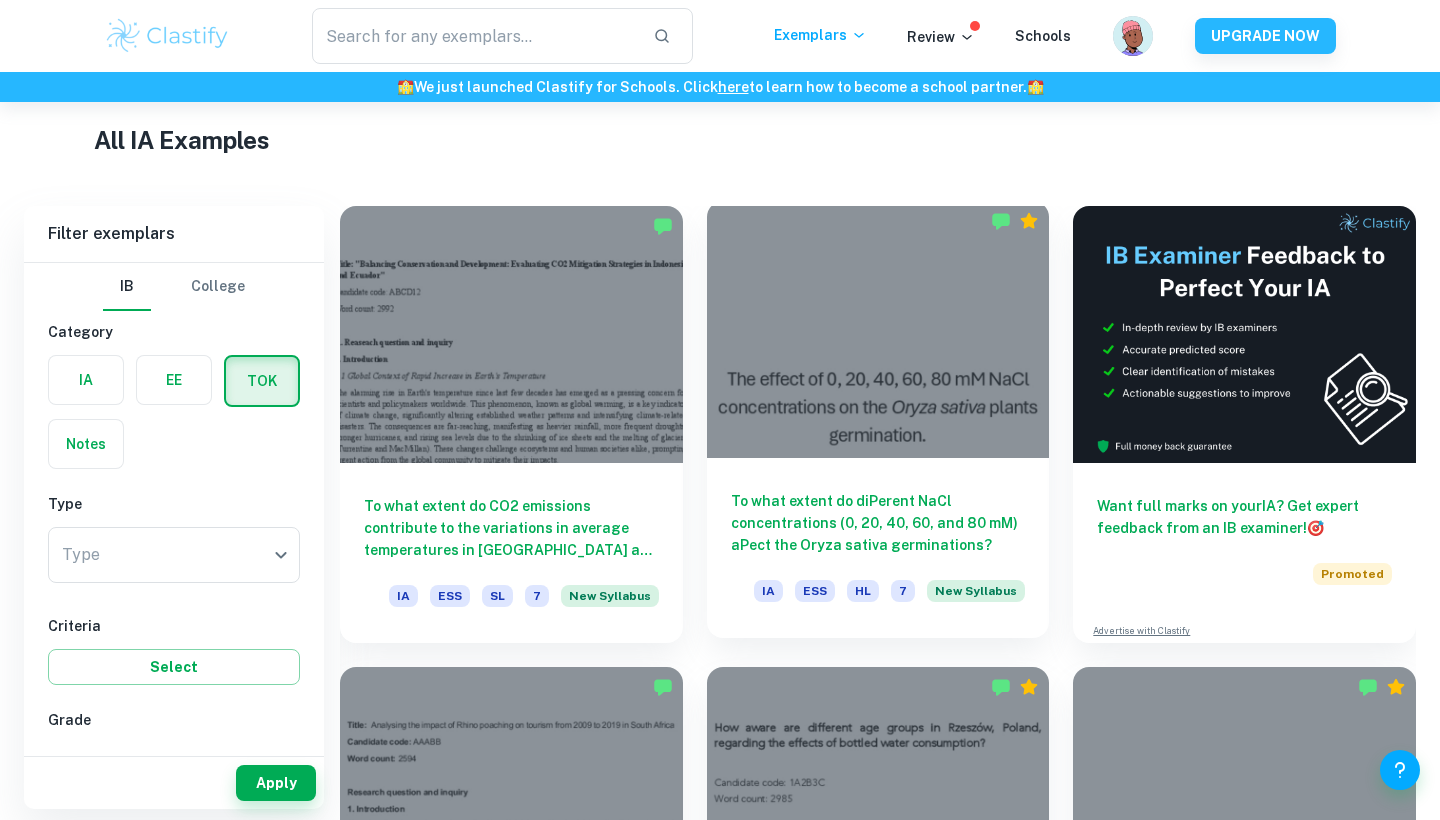 scroll, scrollTop: 467, scrollLeft: 0, axis: vertical 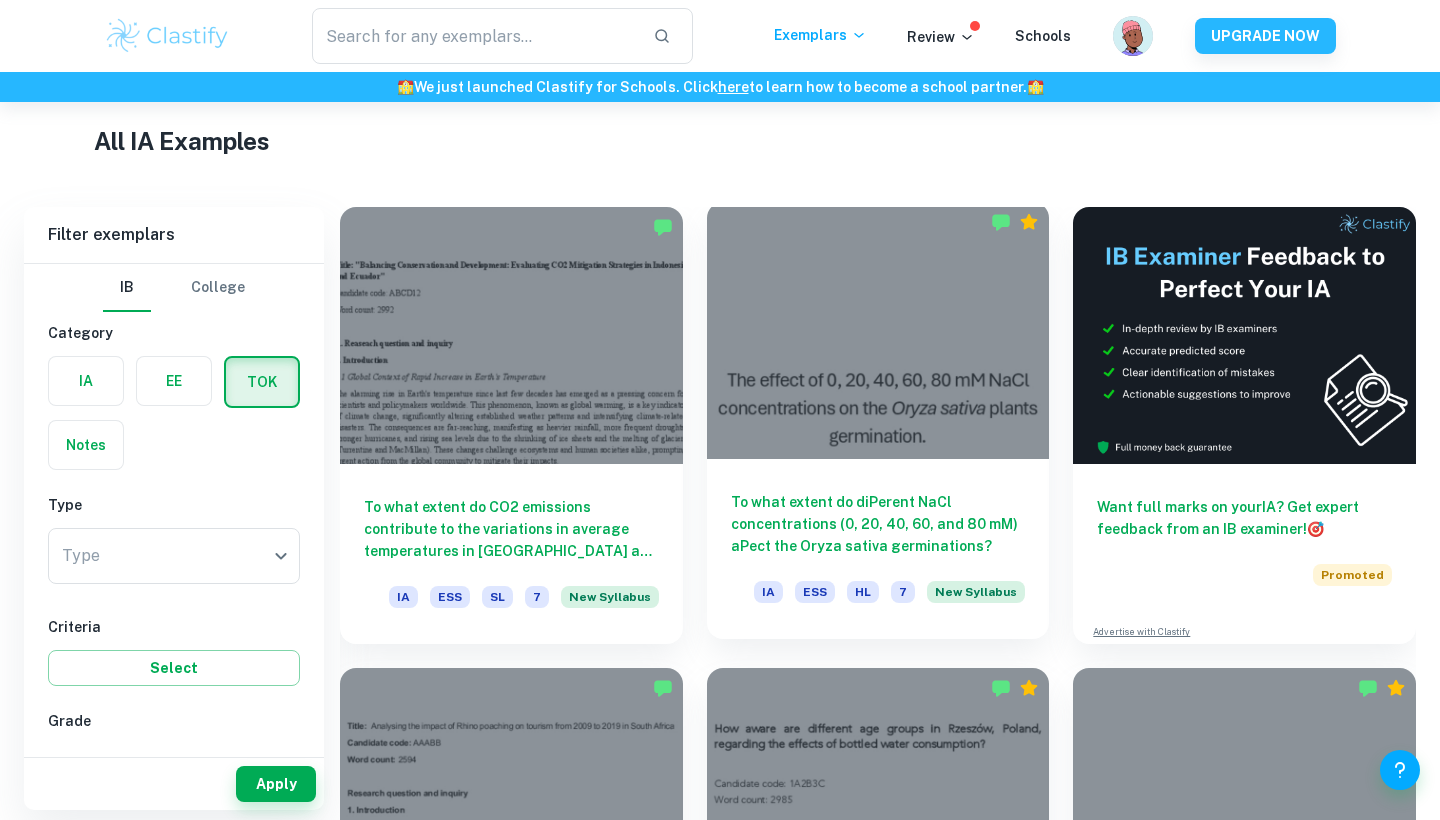 click at bounding box center (878, 330) 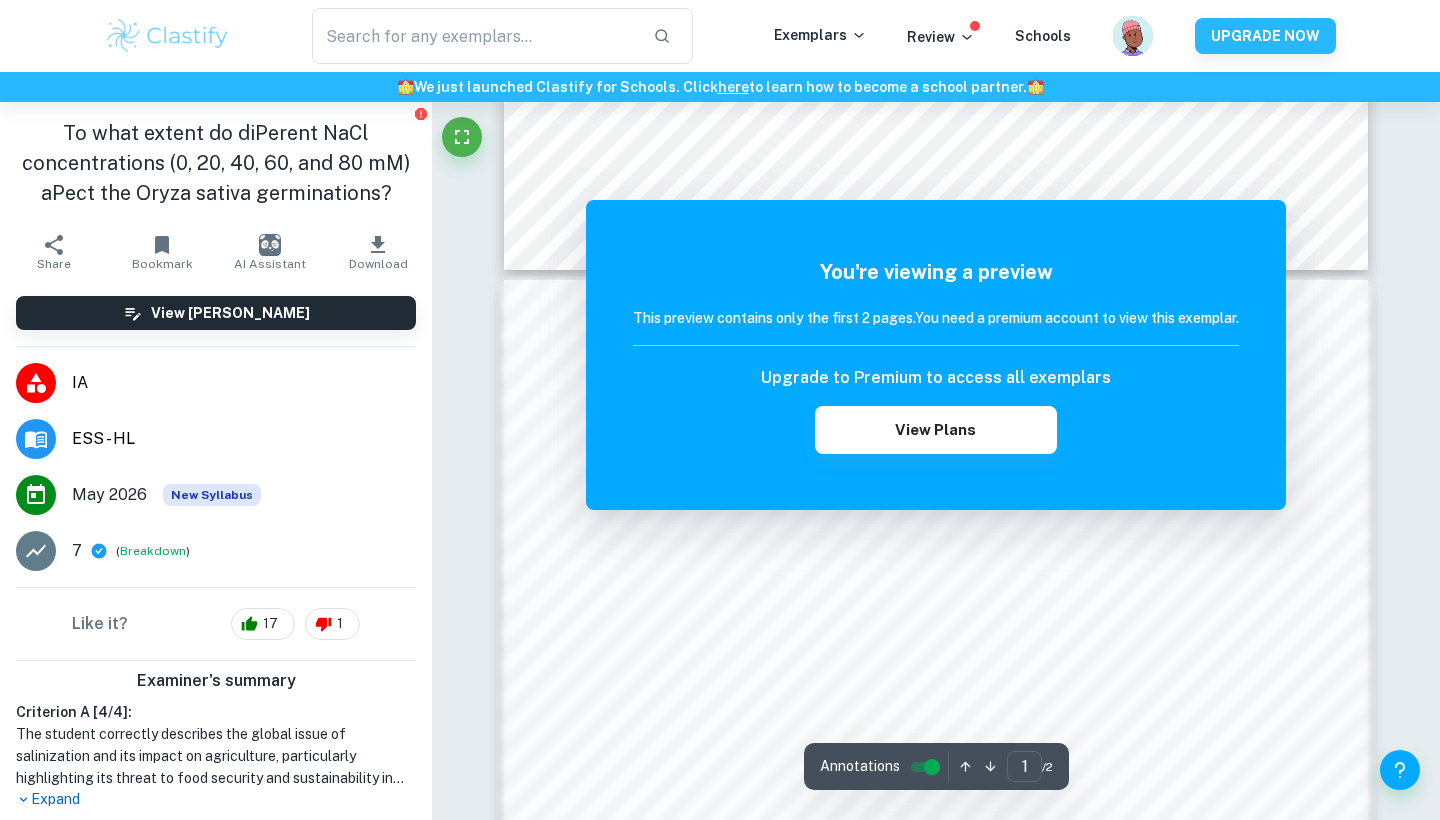 scroll, scrollTop: 1512, scrollLeft: 0, axis: vertical 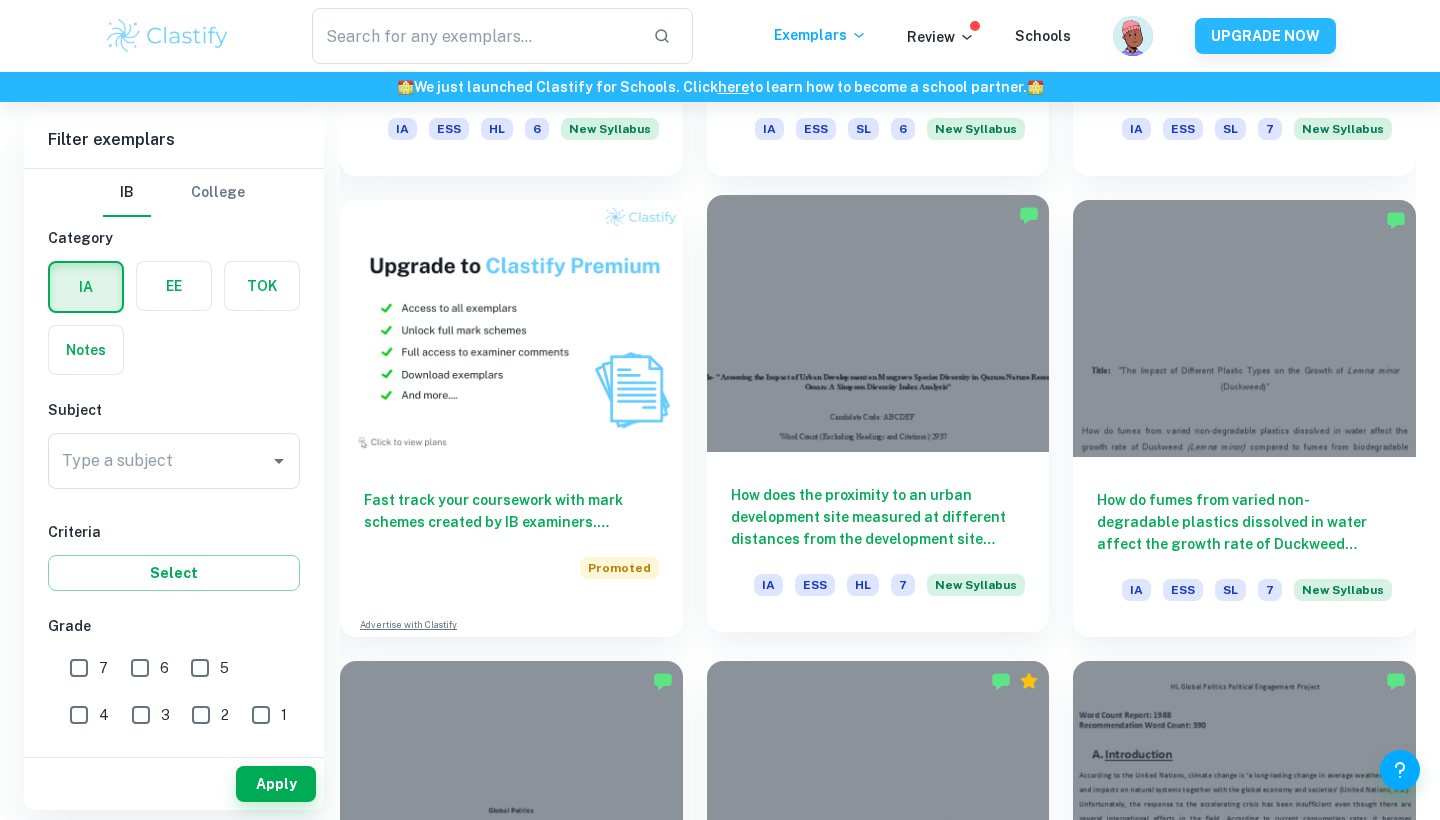 click at bounding box center [878, 323] 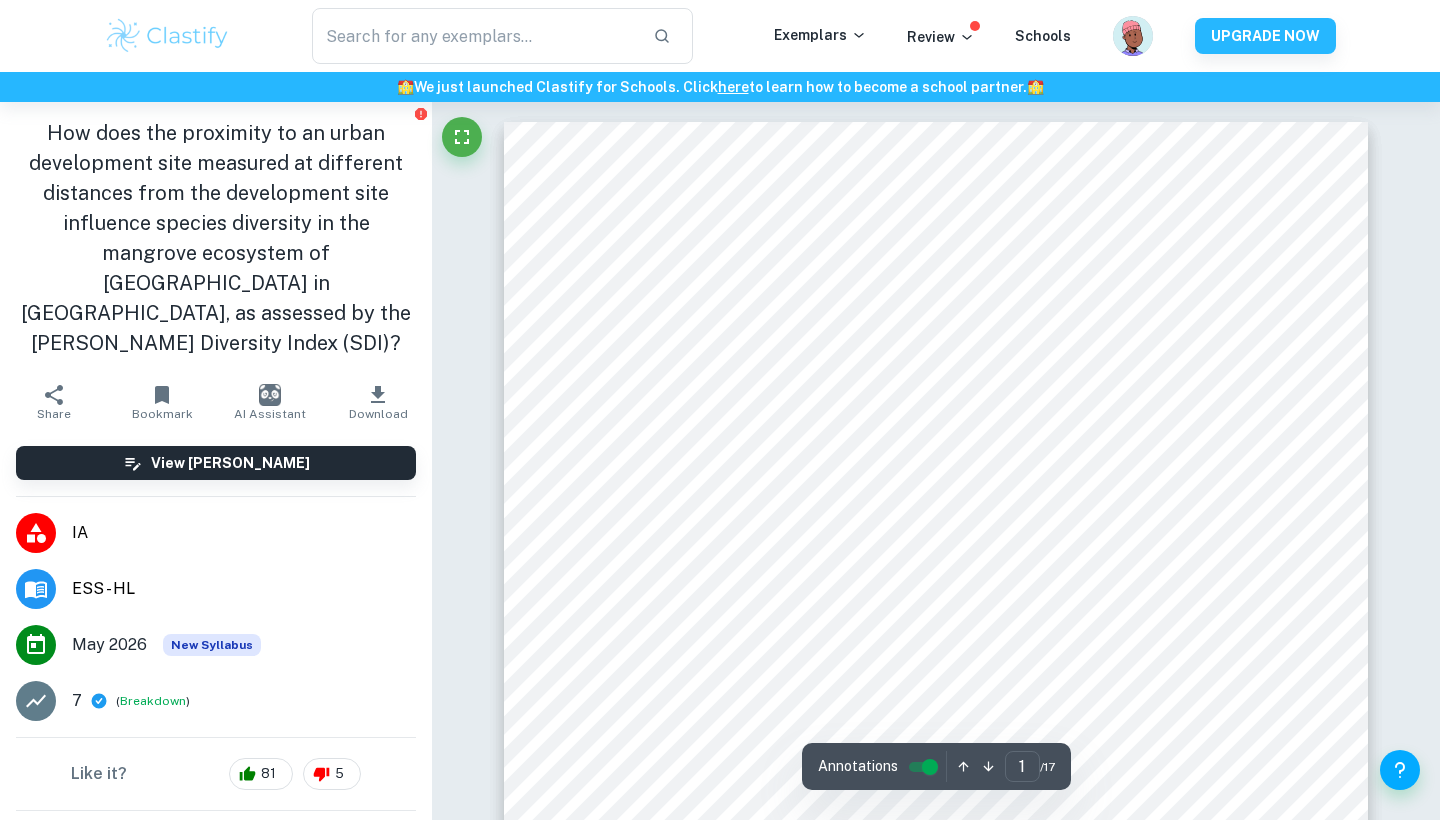 scroll, scrollTop: 0, scrollLeft: 0, axis: both 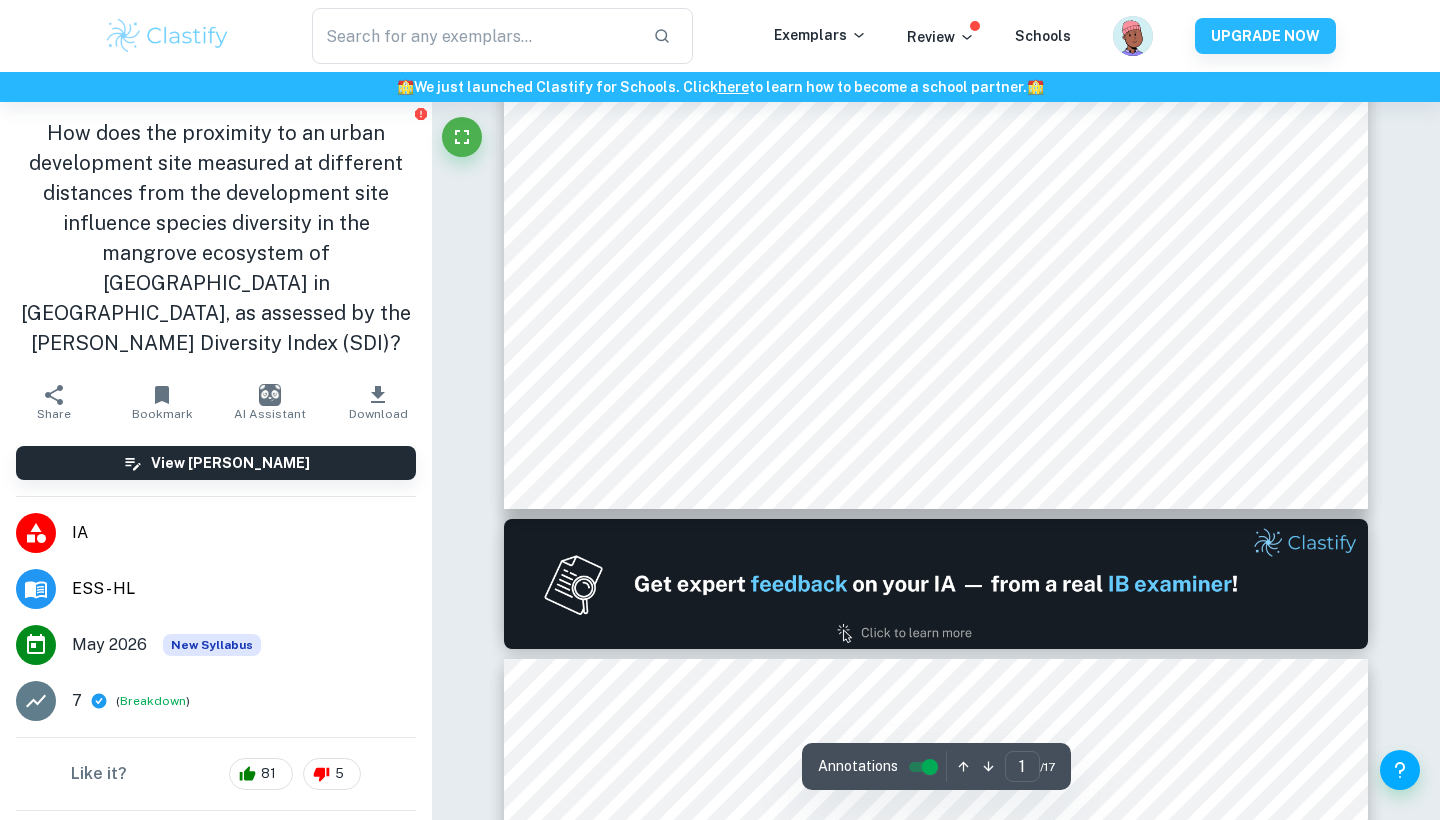 type on "2" 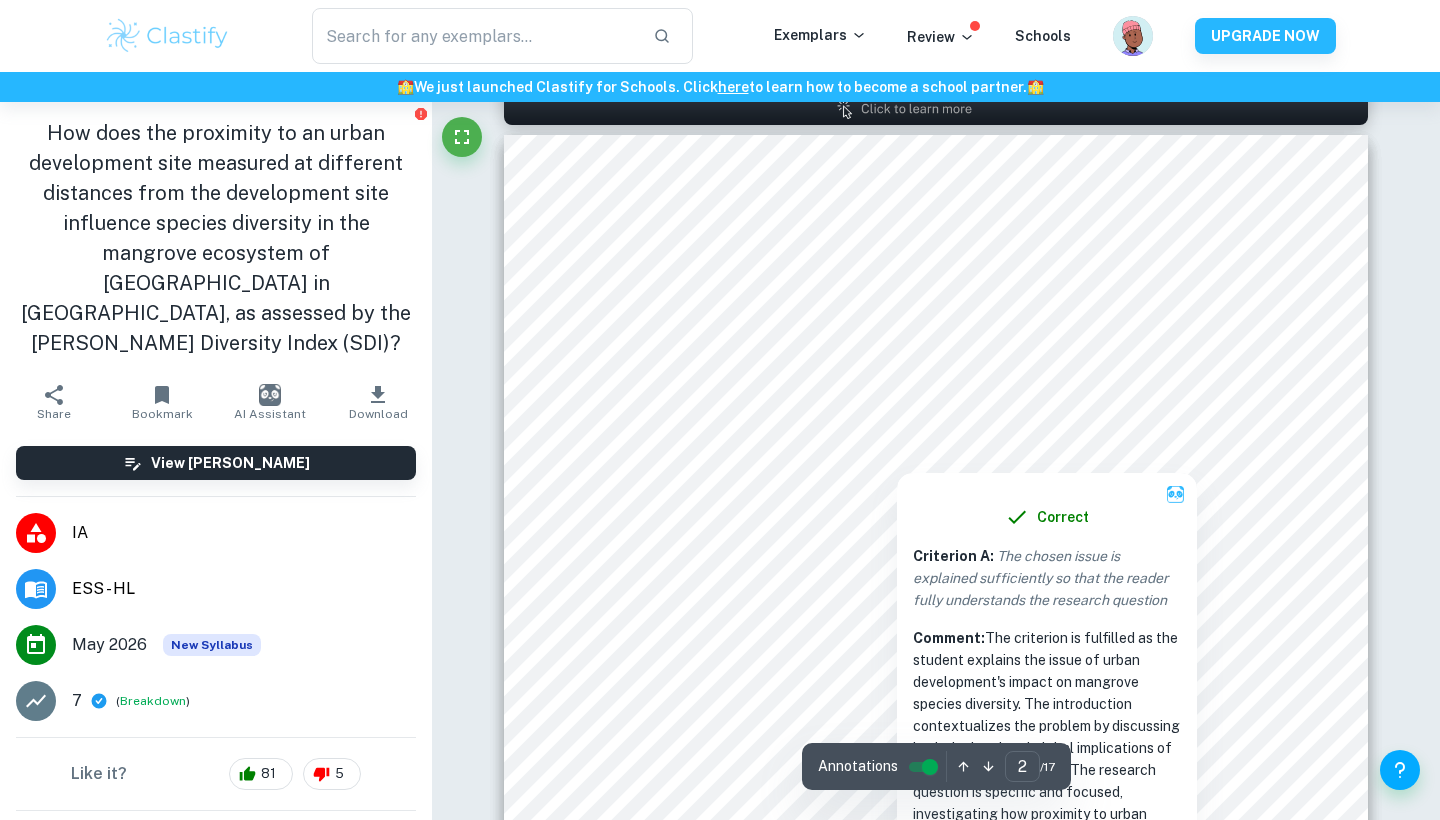 scroll, scrollTop: 1268, scrollLeft: 0, axis: vertical 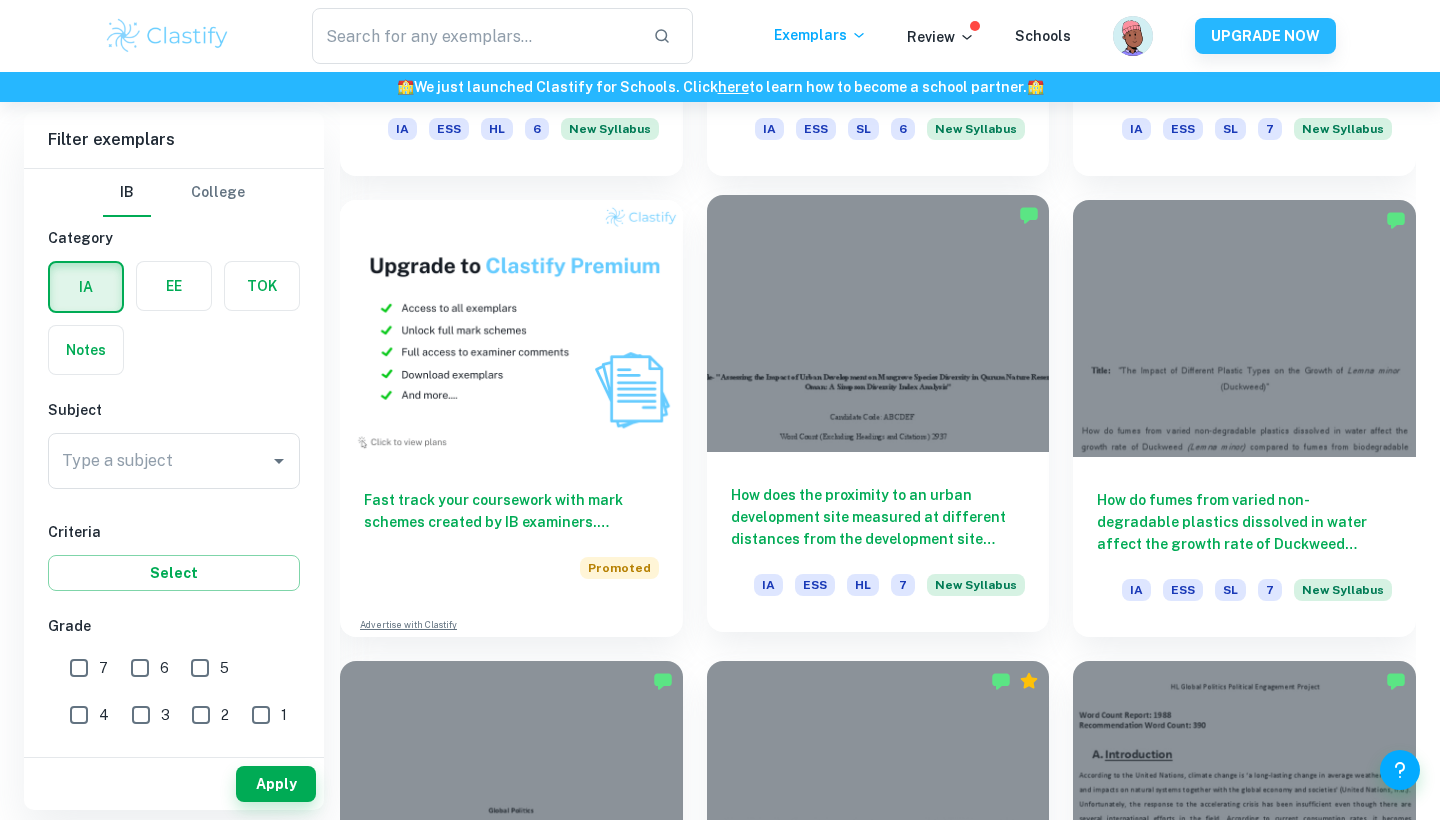 click at bounding box center [878, 323] 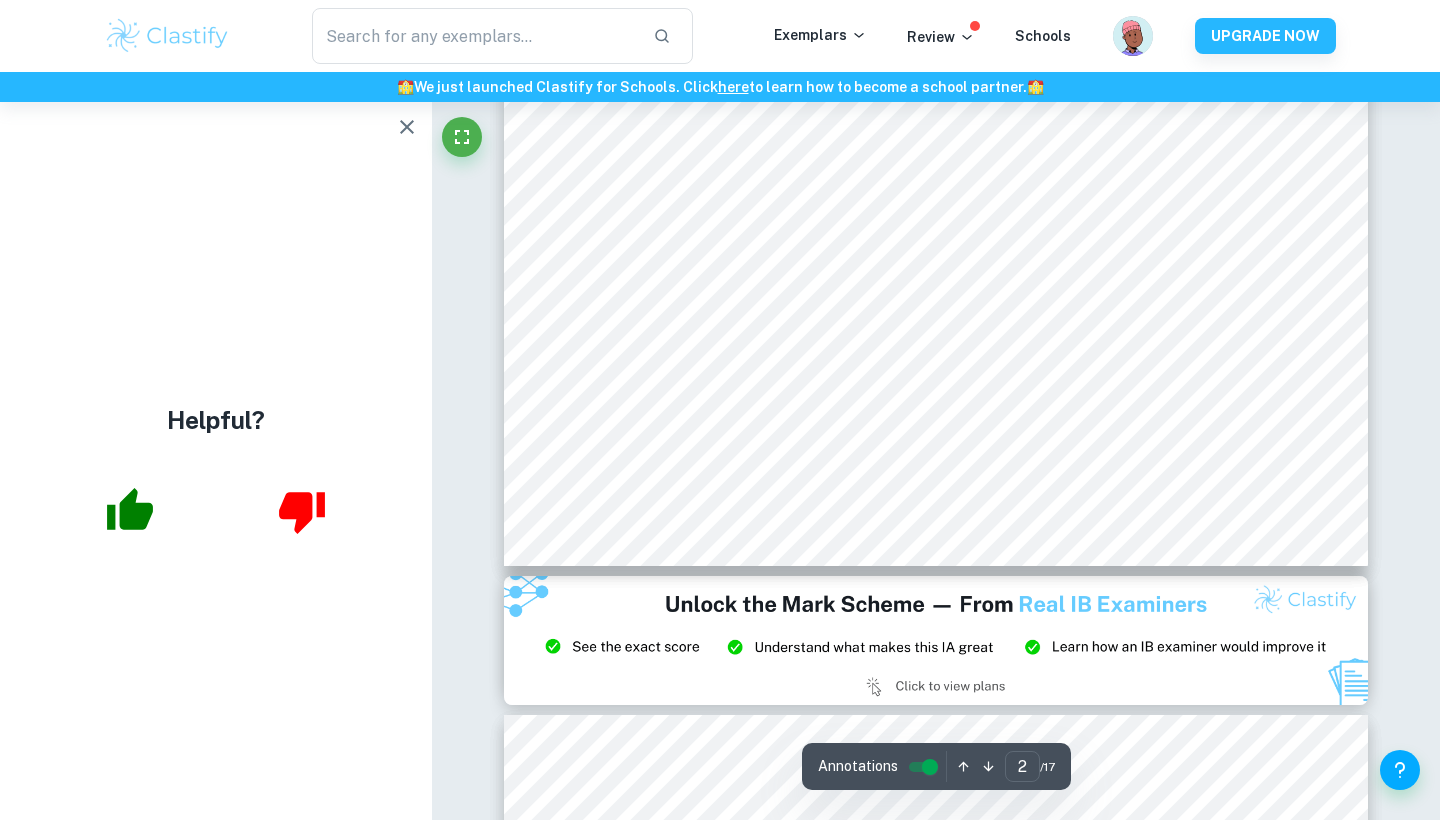 scroll, scrollTop: 2123, scrollLeft: 1, axis: both 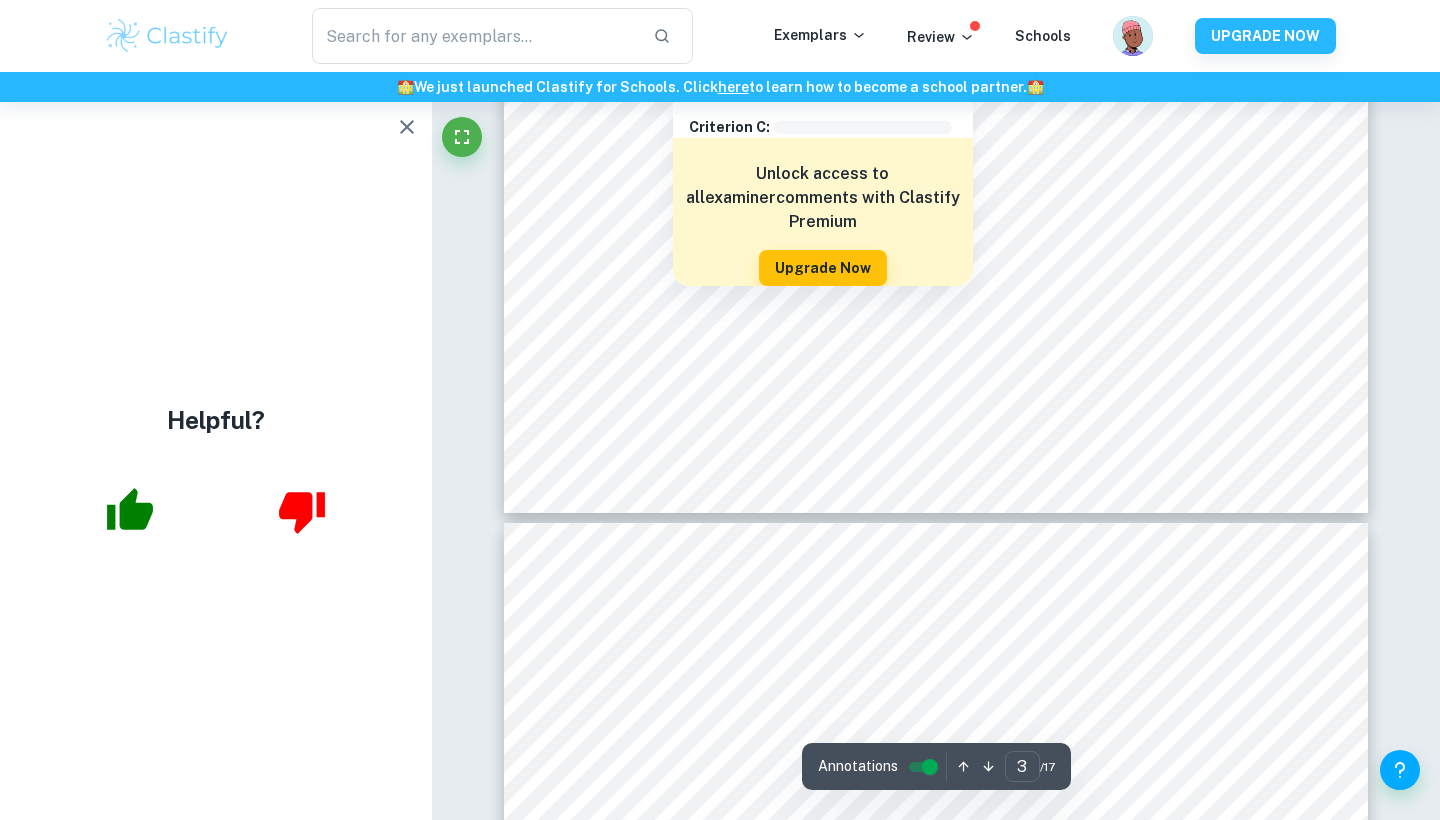 type on "4" 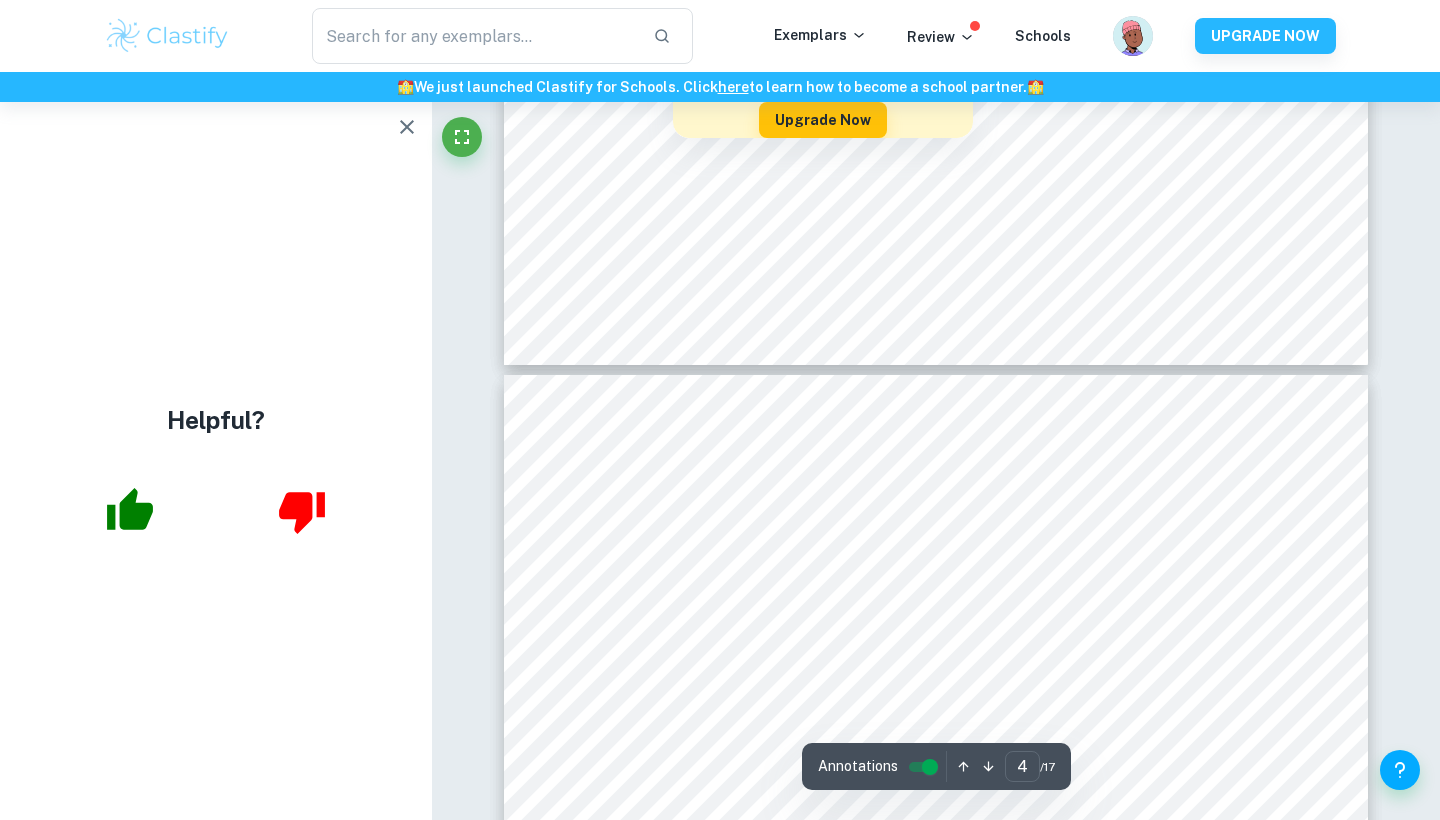 scroll, scrollTop: 3488, scrollLeft: 0, axis: vertical 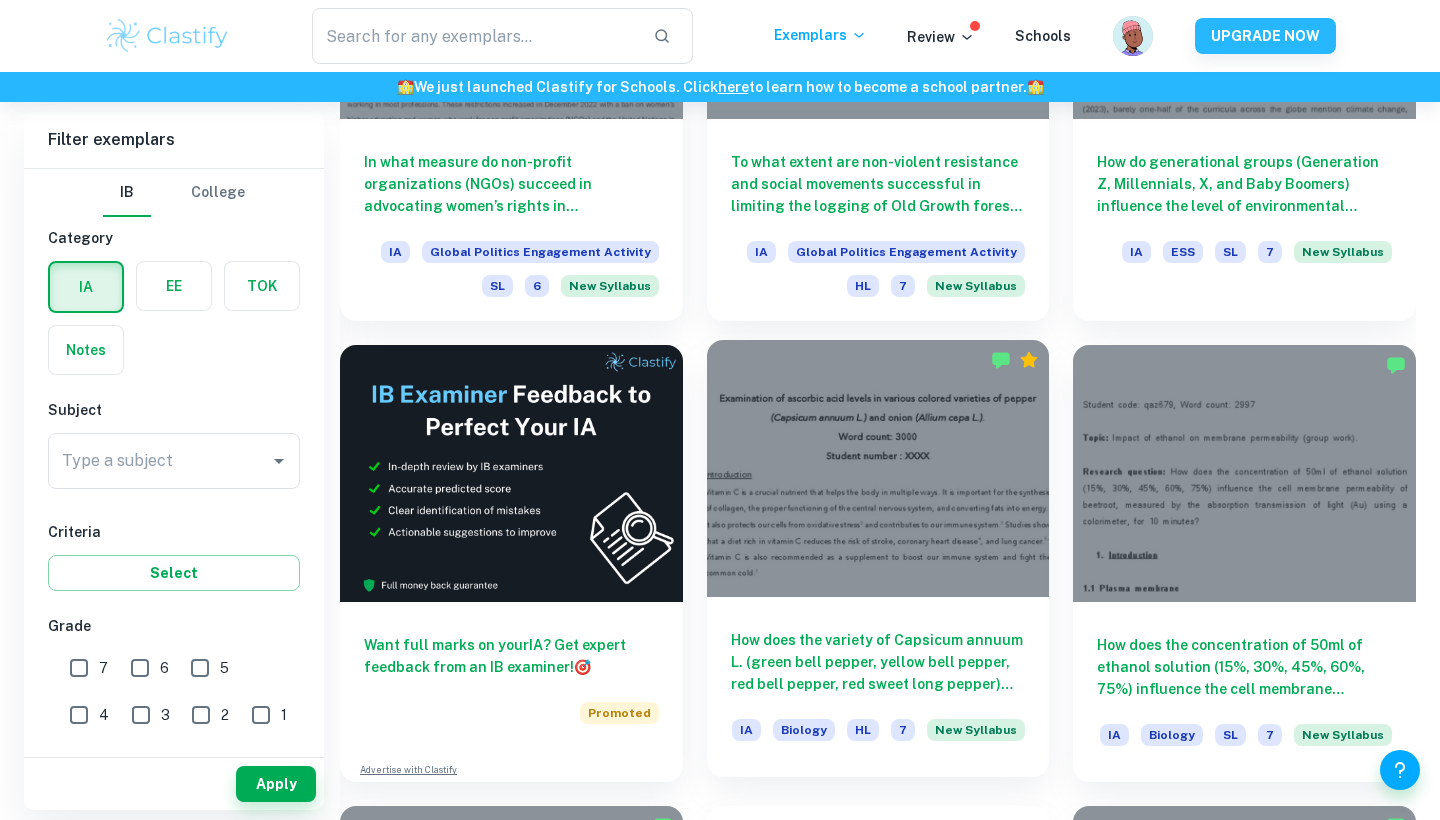 click at bounding box center (878, 468) 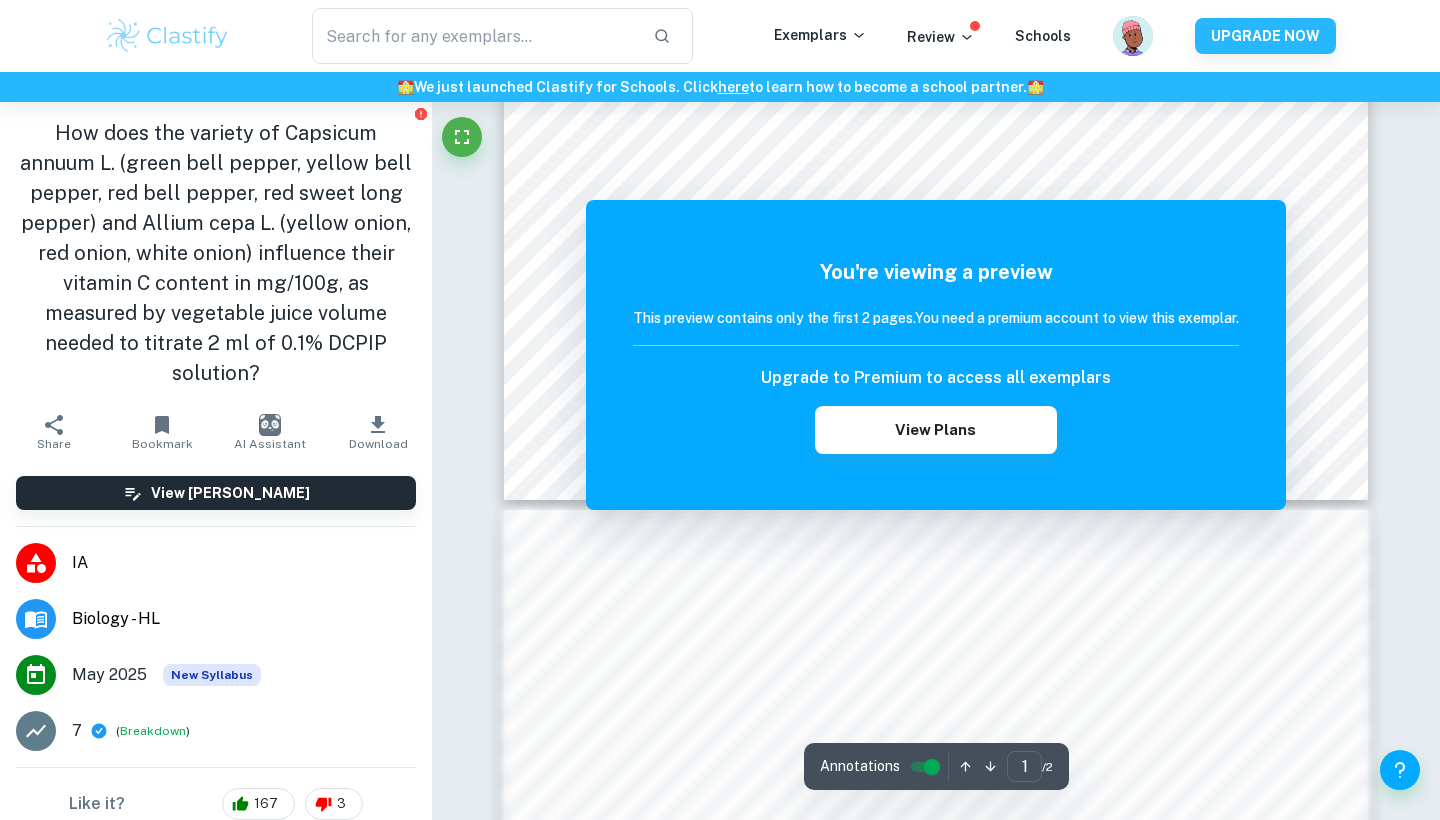 scroll, scrollTop: 962, scrollLeft: 0, axis: vertical 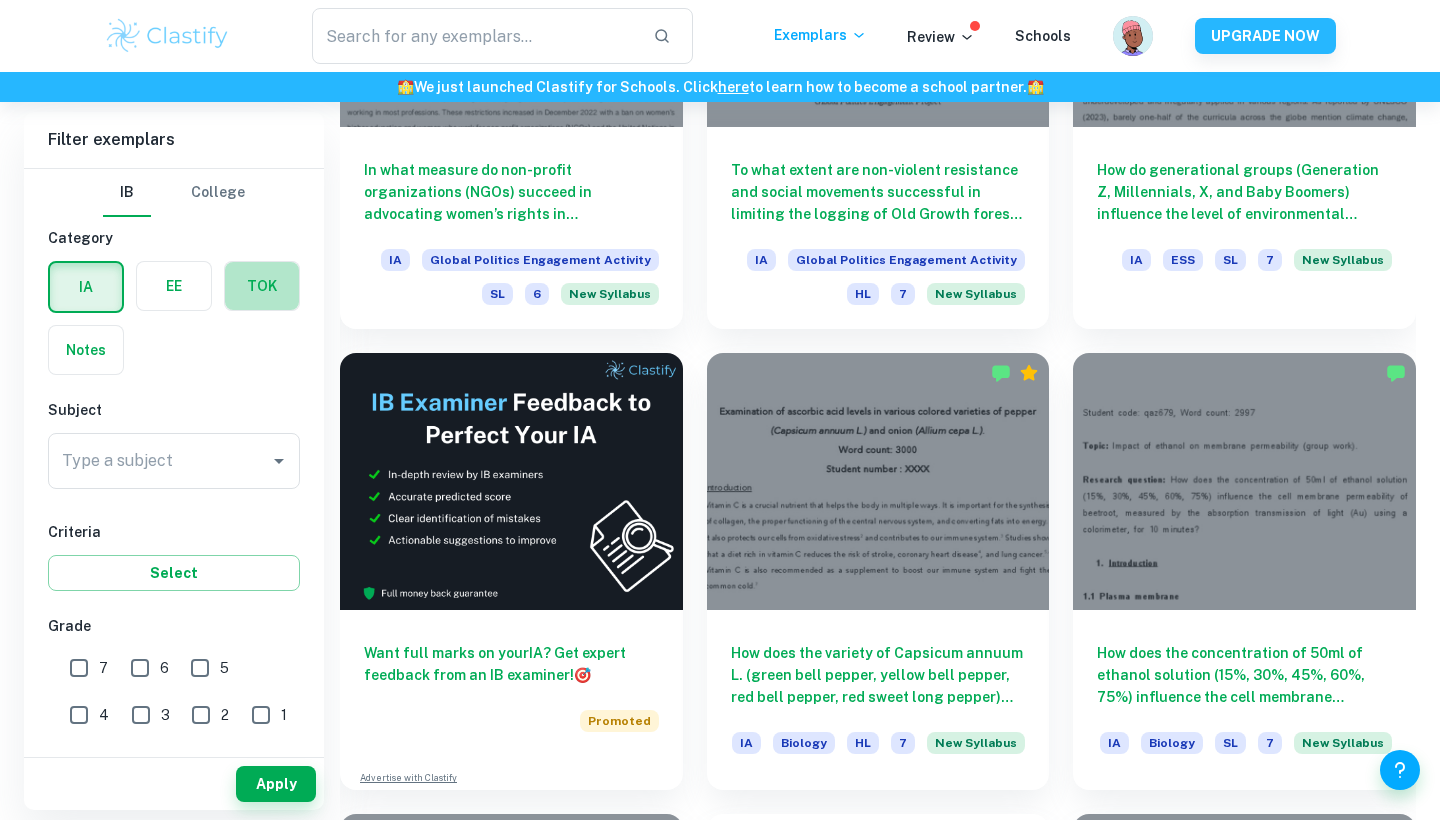 click at bounding box center (262, 286) 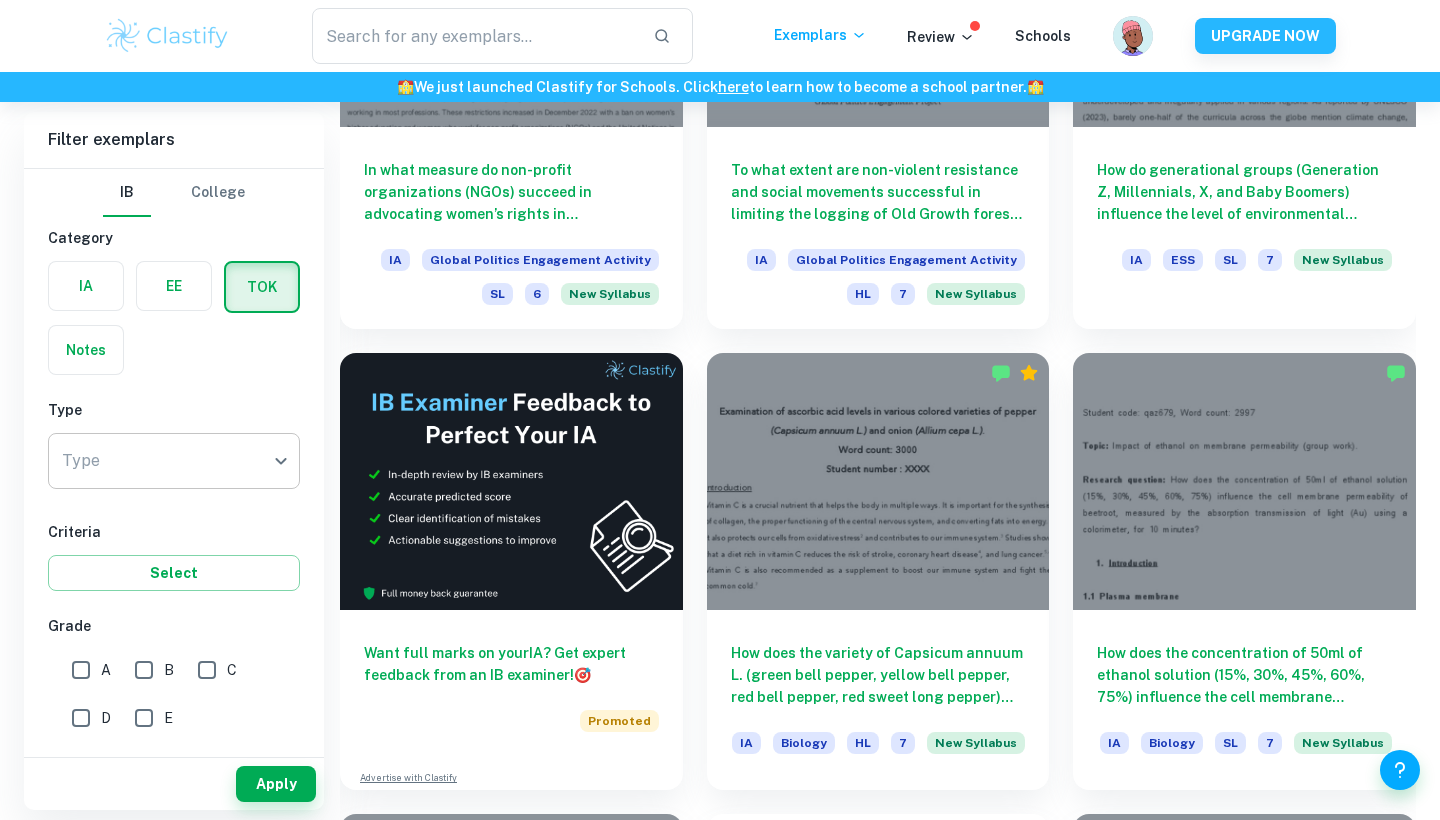 click on "We value your privacy We use cookies to enhance your browsing experience, serve personalised ads or content, and analyse our traffic. By clicking "Accept All", you consent to our use of cookies.   Cookie Policy Customise   Reject All   Accept All   Customise Consent Preferences   We use cookies to help you navigate efficiently and perform certain functions. You will find detailed information about all cookies under each consent category below. The cookies that are categorised as "Necessary" are stored on your browser as they are essential for enabling the basic functionalities of the site. ...  Show more For more information on how Google's third-party cookies operate and handle your data, see:   Google Privacy Policy Necessary Always Active Necessary cookies are required to enable the basic features of this site, such as providing secure log-in or adjusting your consent preferences. These cookies do not store any personally identifiable data. Functional Analytics Performance Advertisement Uncategorised" at bounding box center [720, -2641] 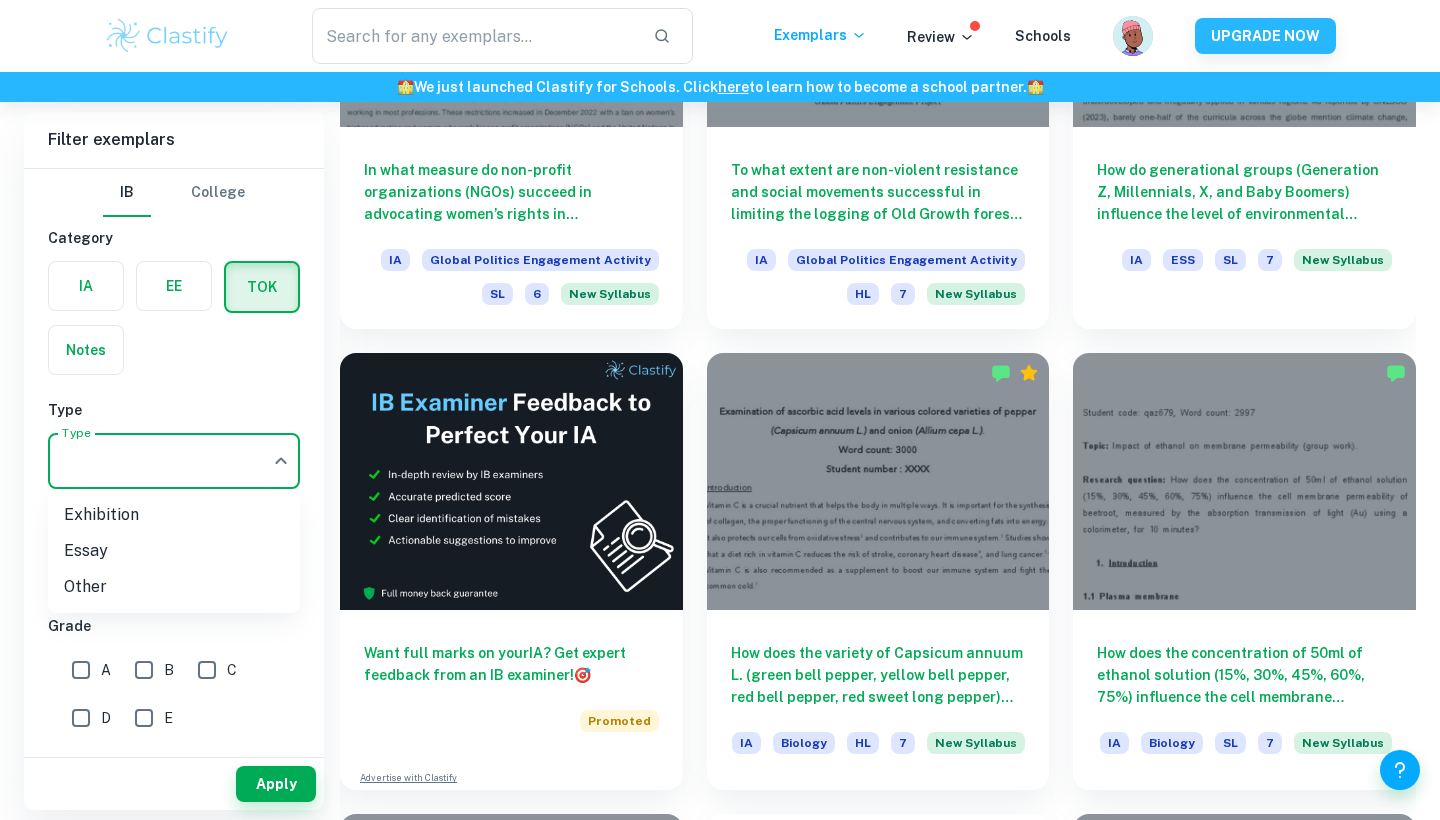 click on "Essay" at bounding box center (174, 551) 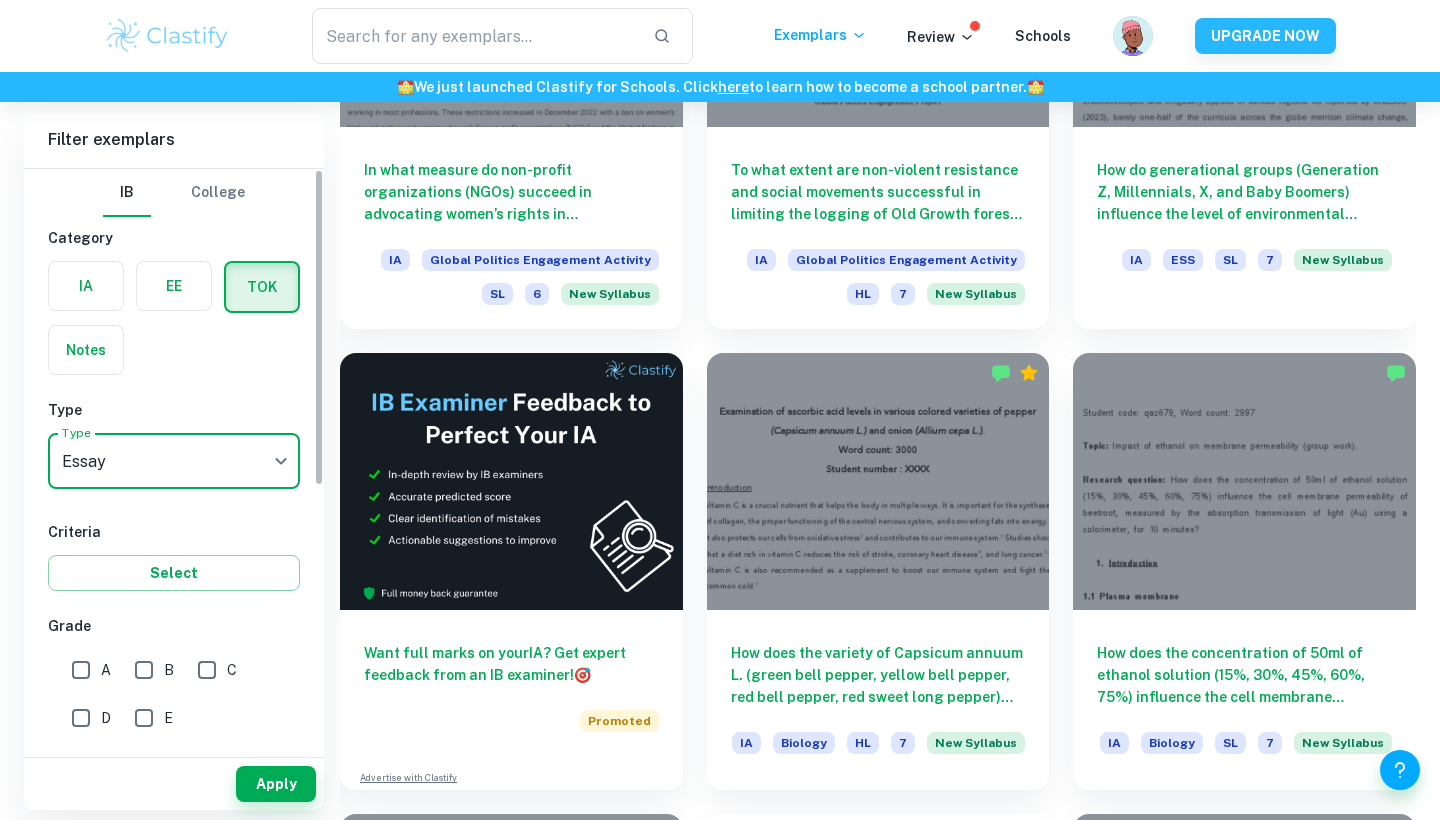 click on "A" at bounding box center (81, 670) 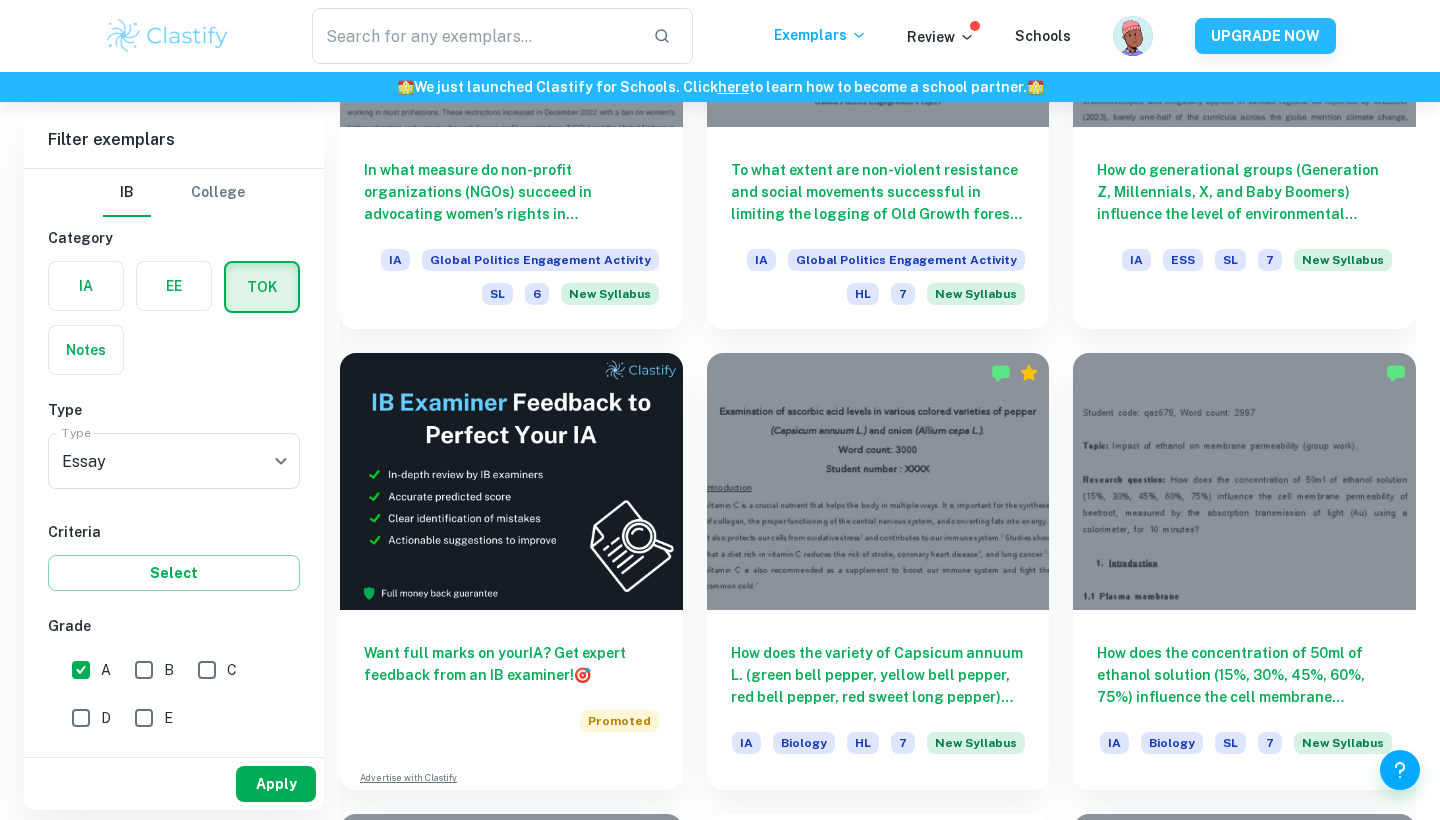 click on "Apply" at bounding box center (276, 784) 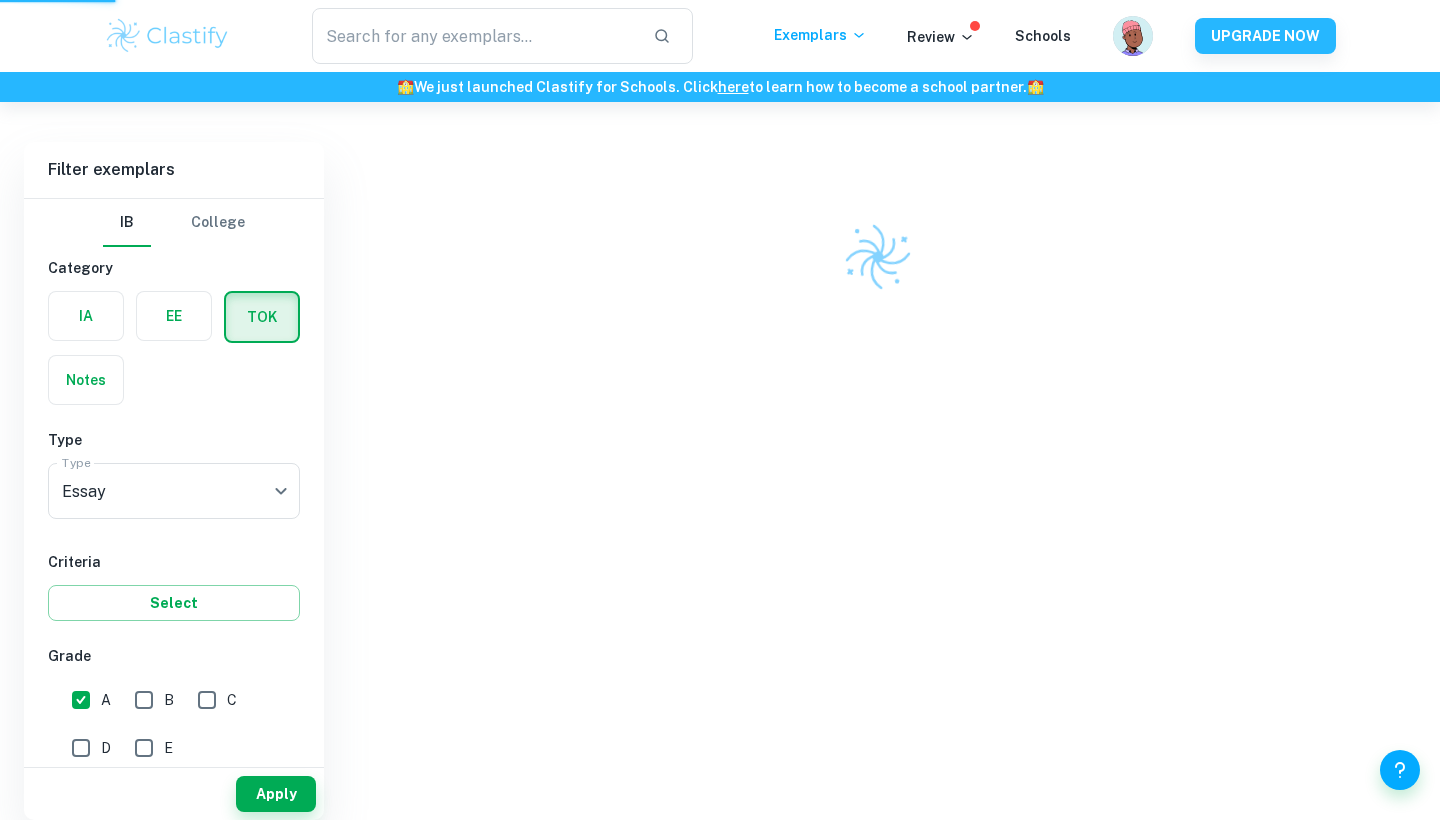 scroll, scrollTop: 502, scrollLeft: 0, axis: vertical 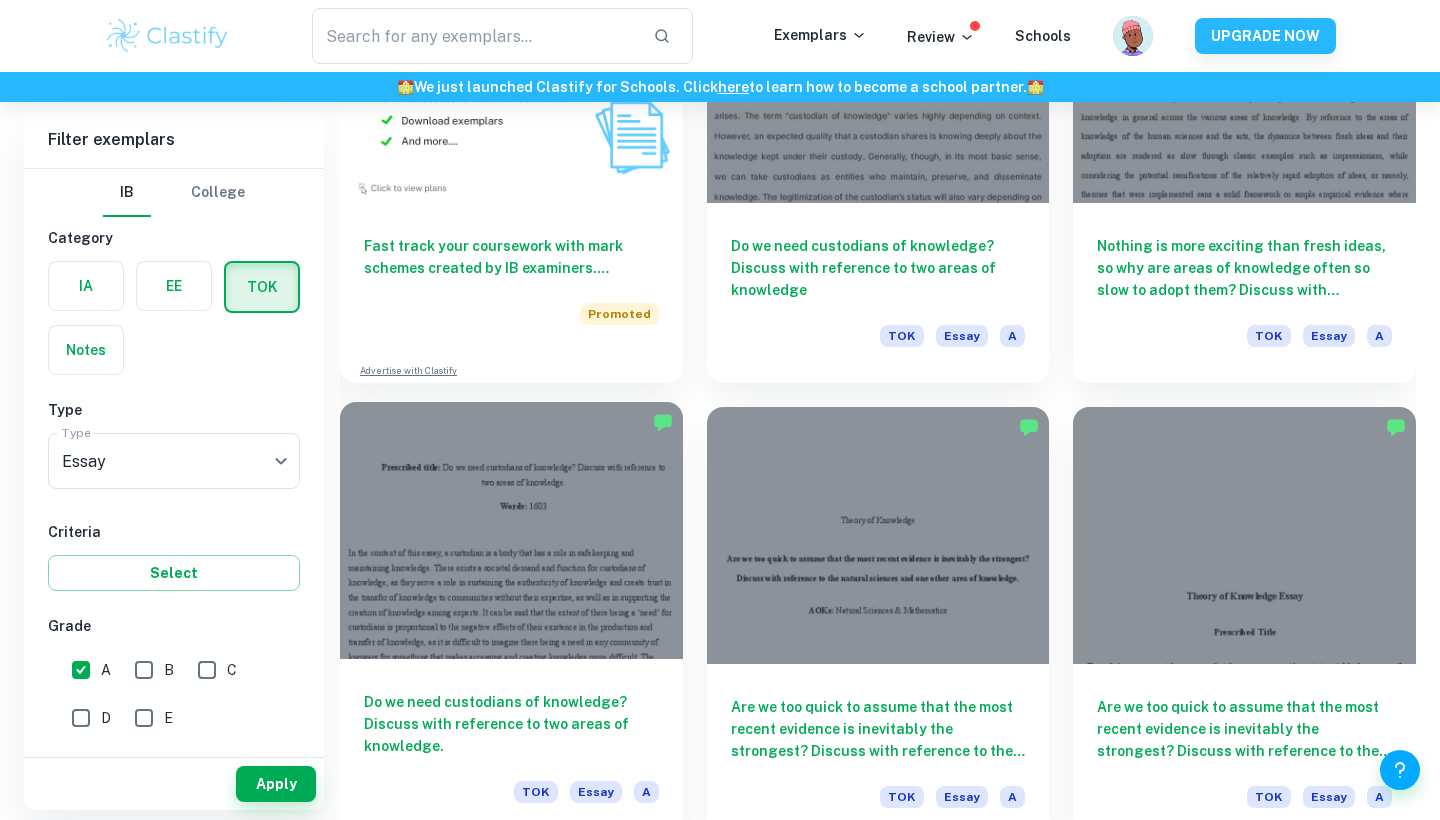 click at bounding box center [511, 530] 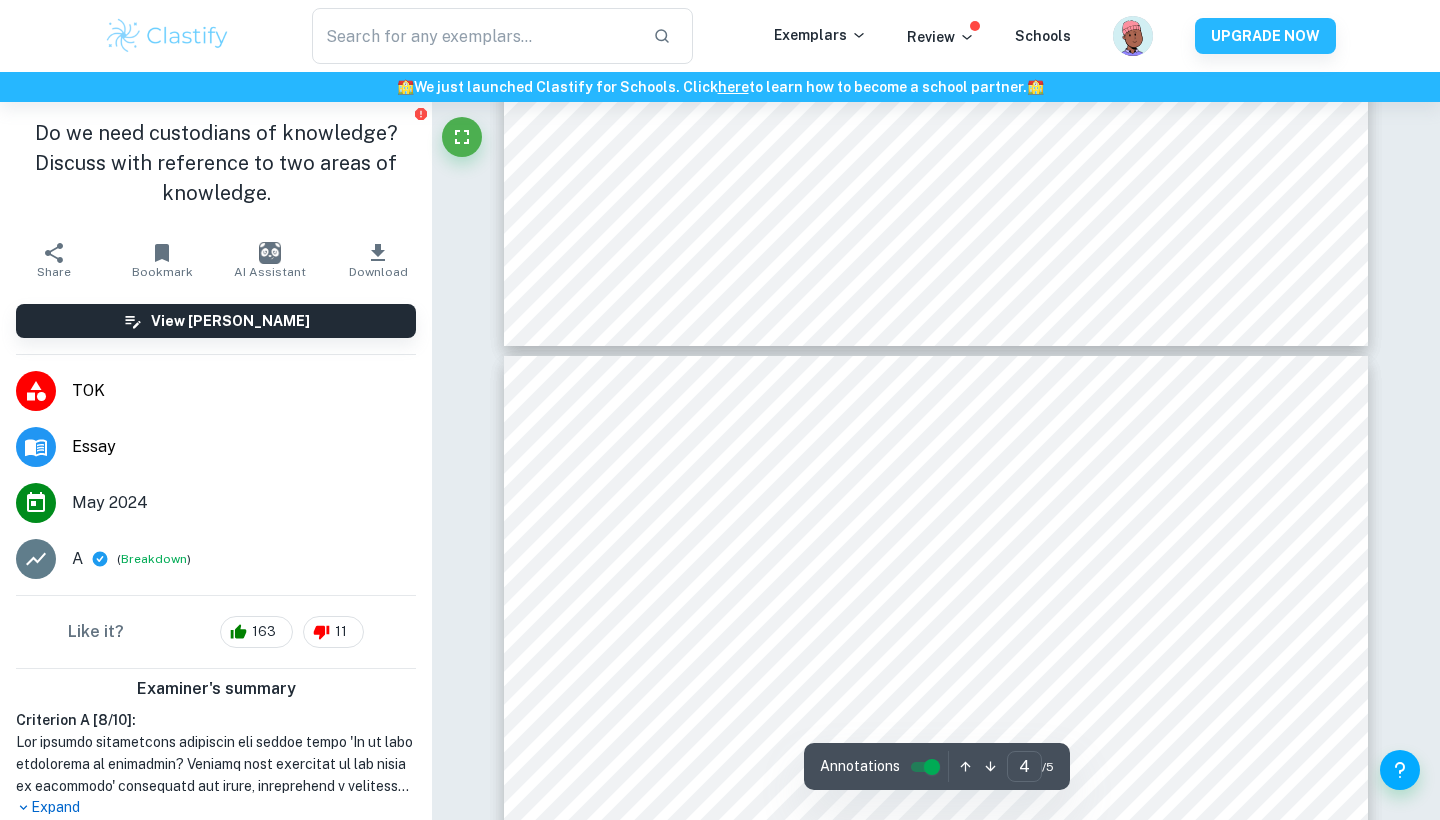 scroll, scrollTop: 3746, scrollLeft: 1, axis: both 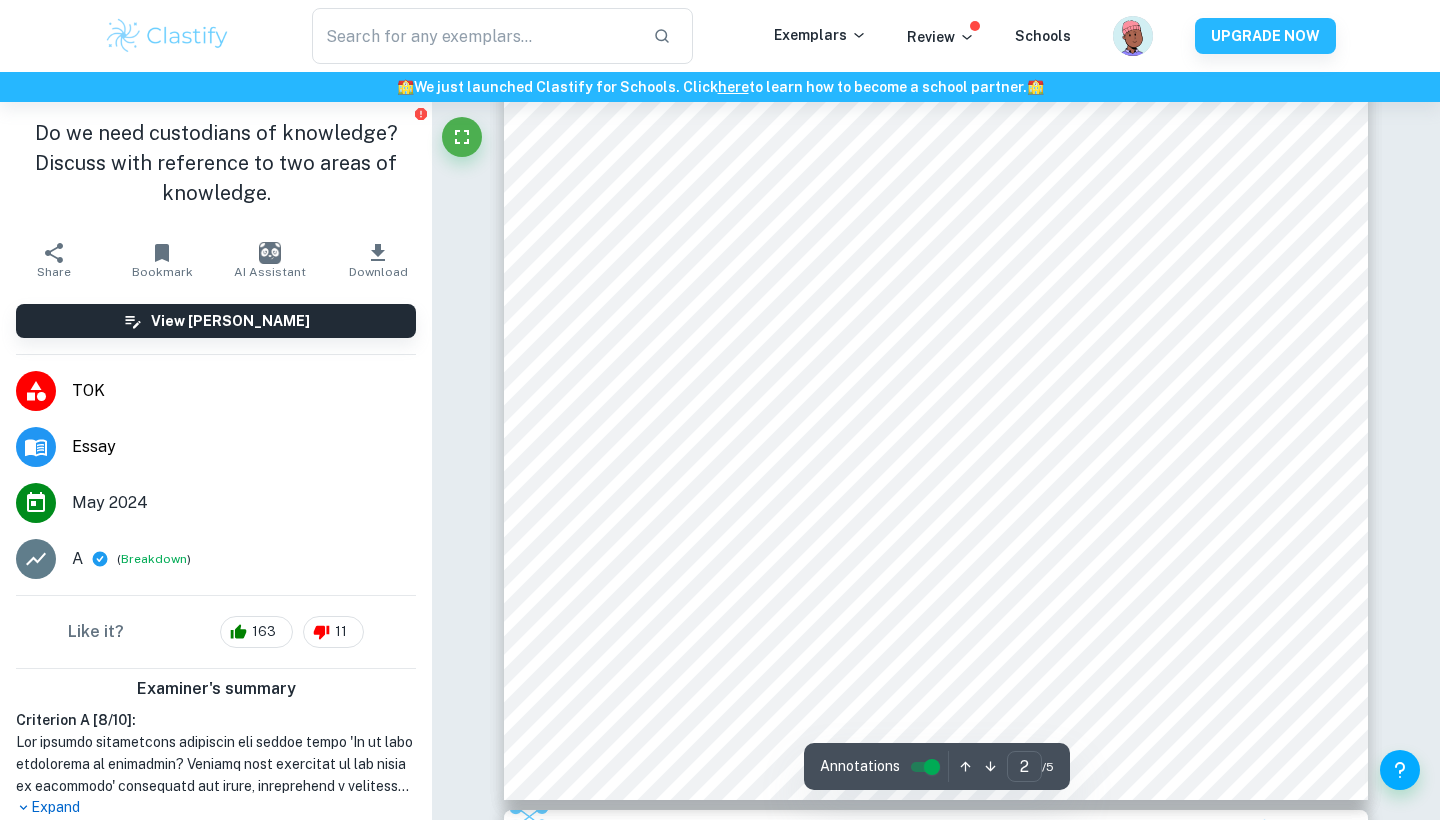 type on "1" 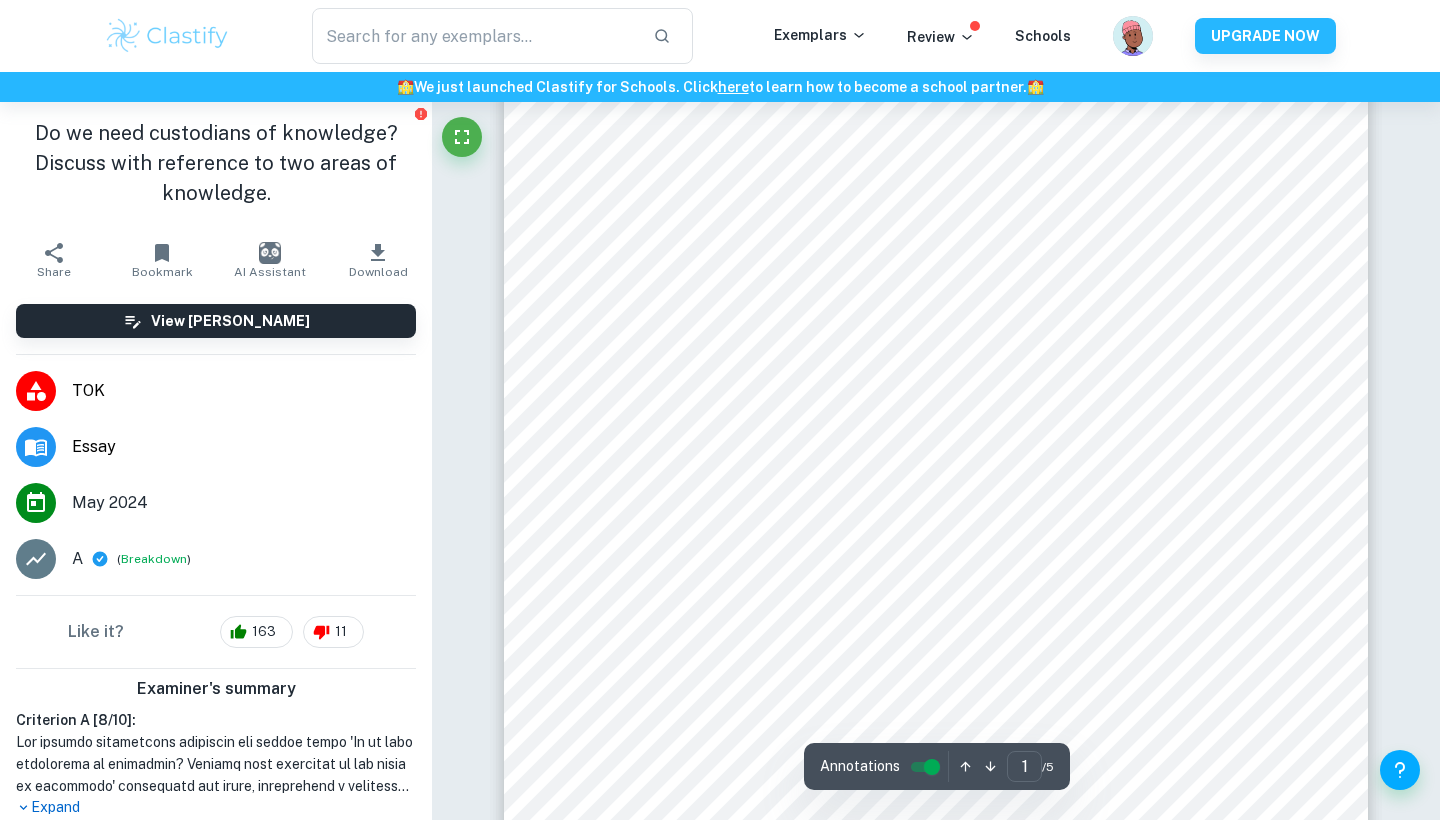 scroll, scrollTop: 198, scrollLeft: 0, axis: vertical 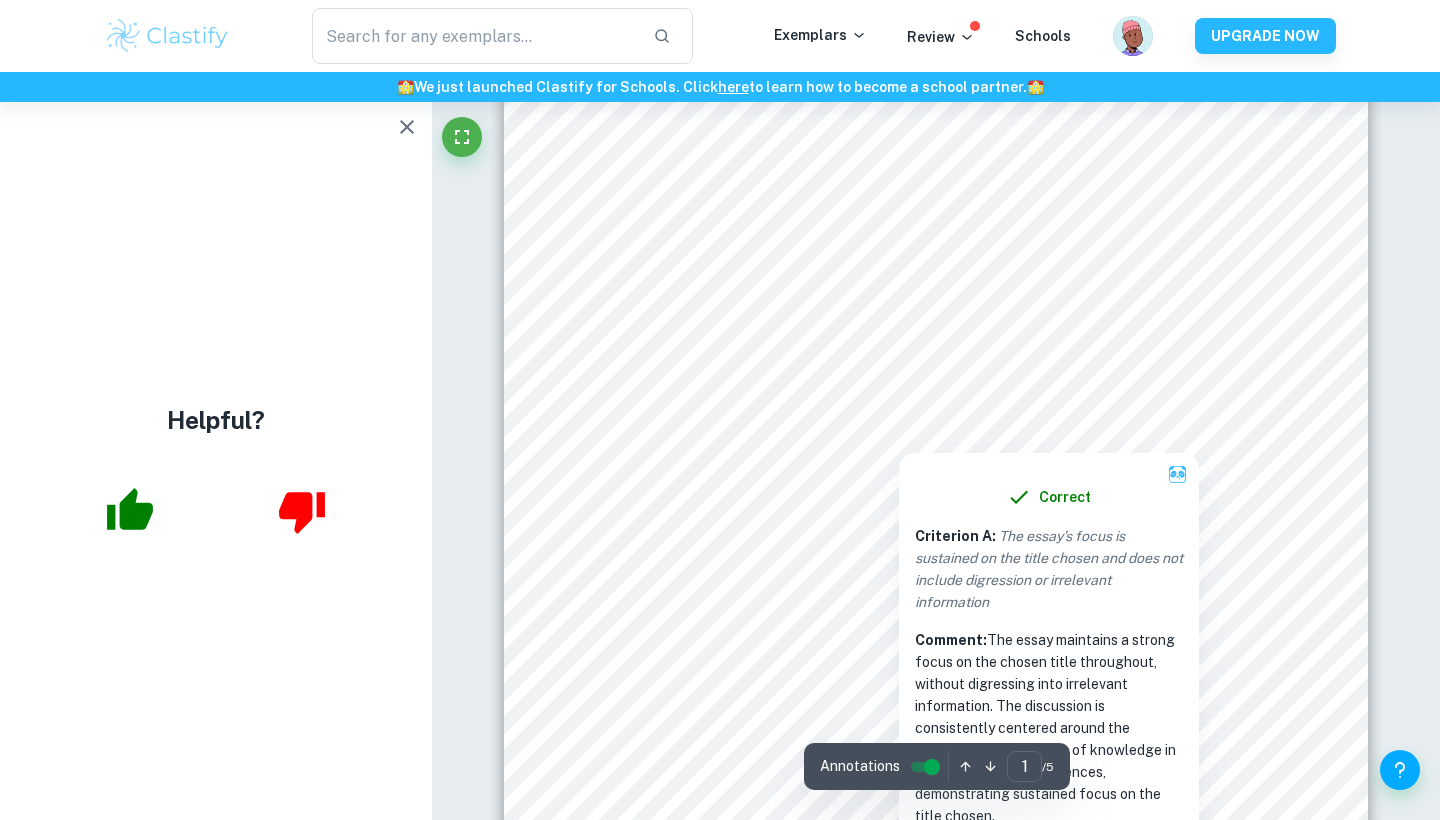 click at bounding box center (933, 318) 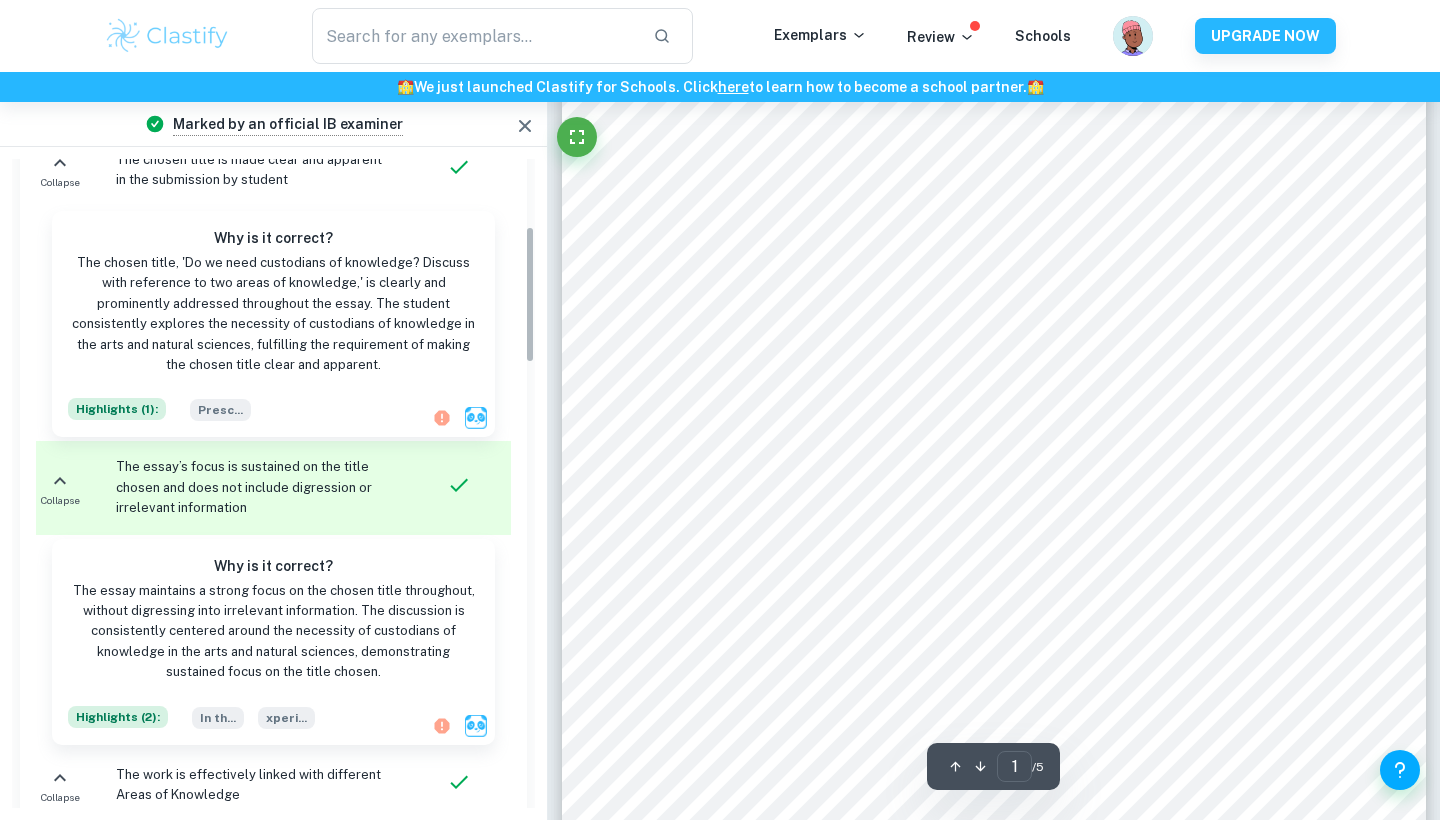 scroll, scrollTop: 316, scrollLeft: 0, axis: vertical 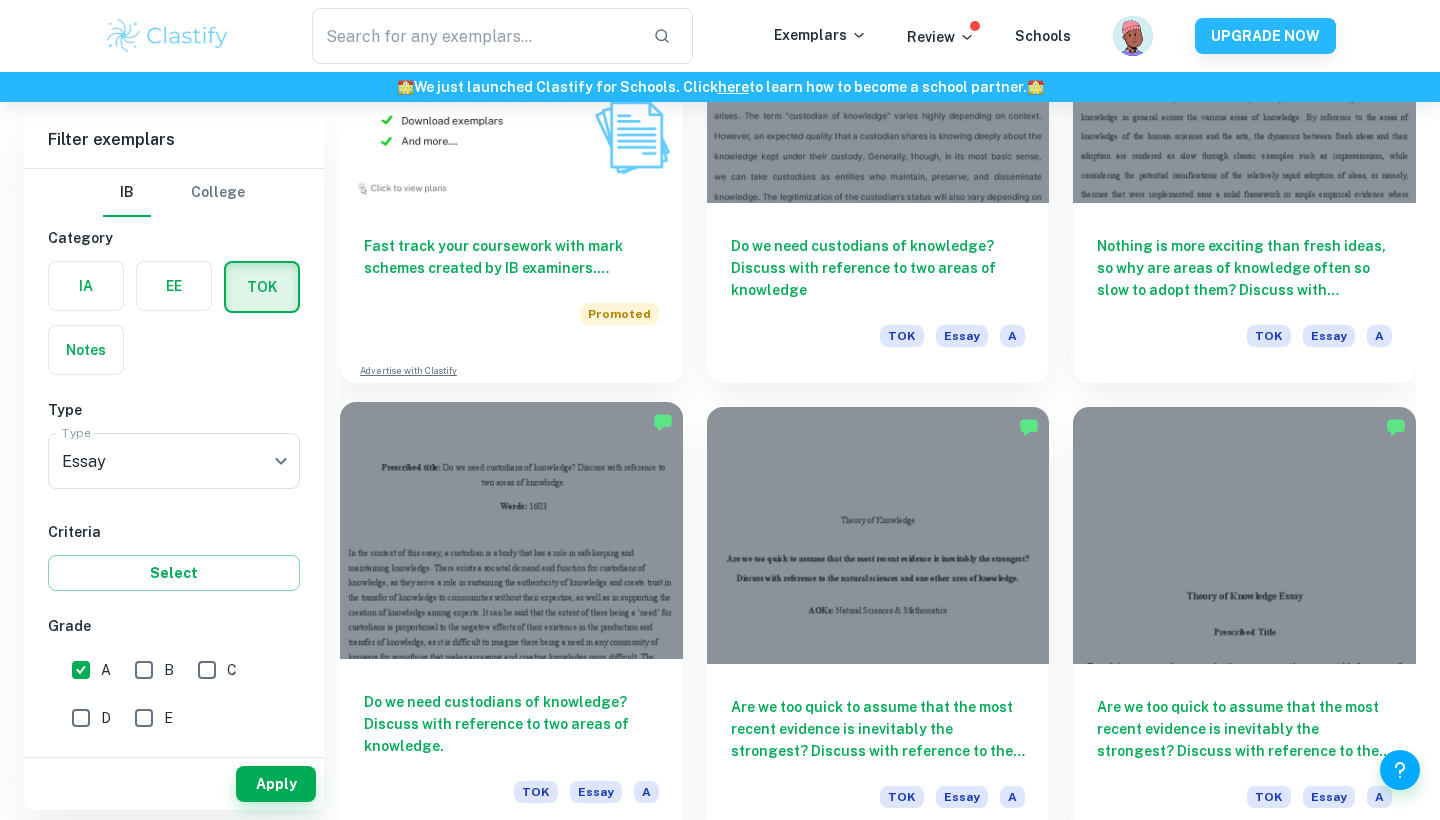 click at bounding box center (511, 530) 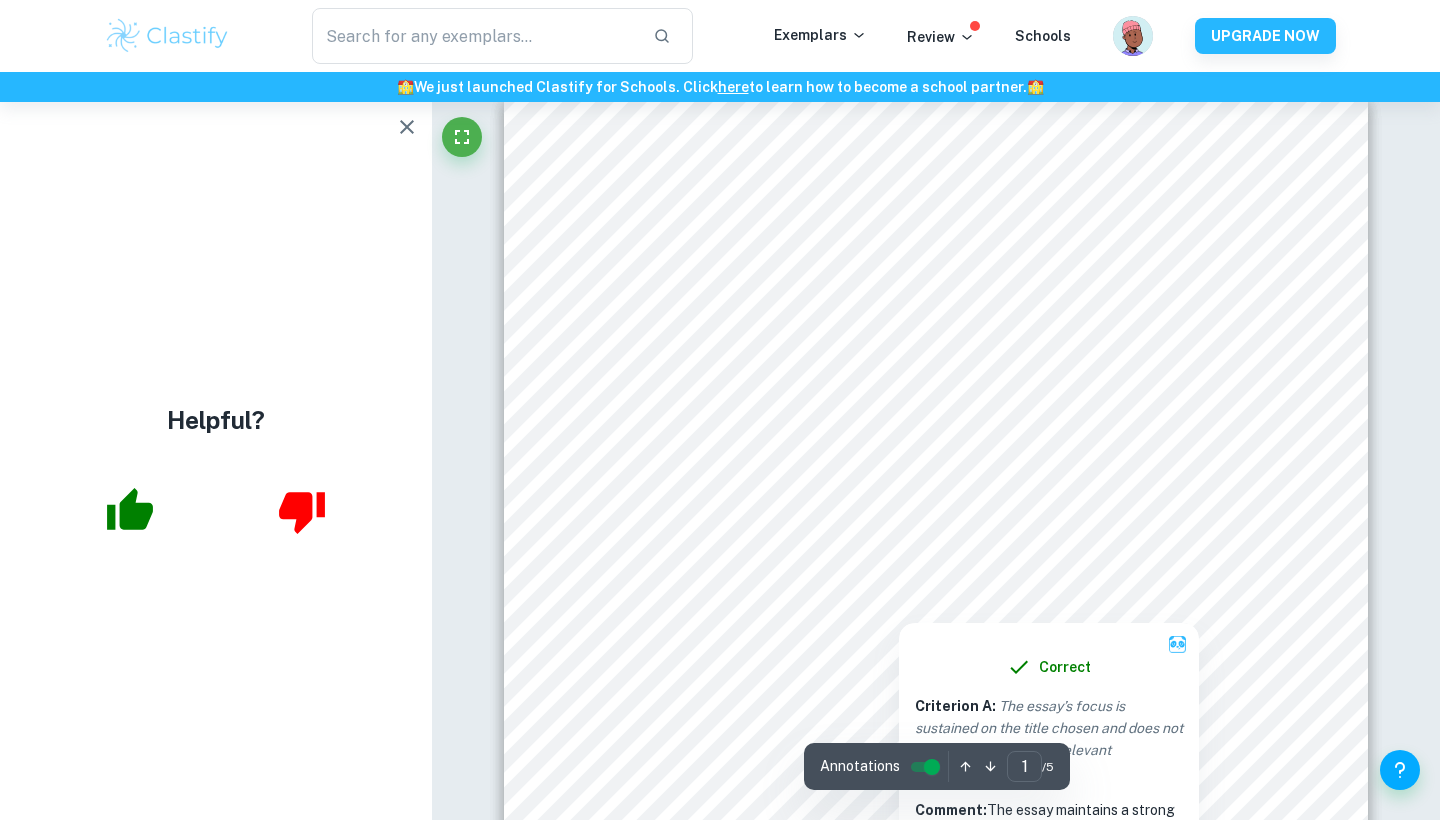scroll, scrollTop: 0, scrollLeft: 0, axis: both 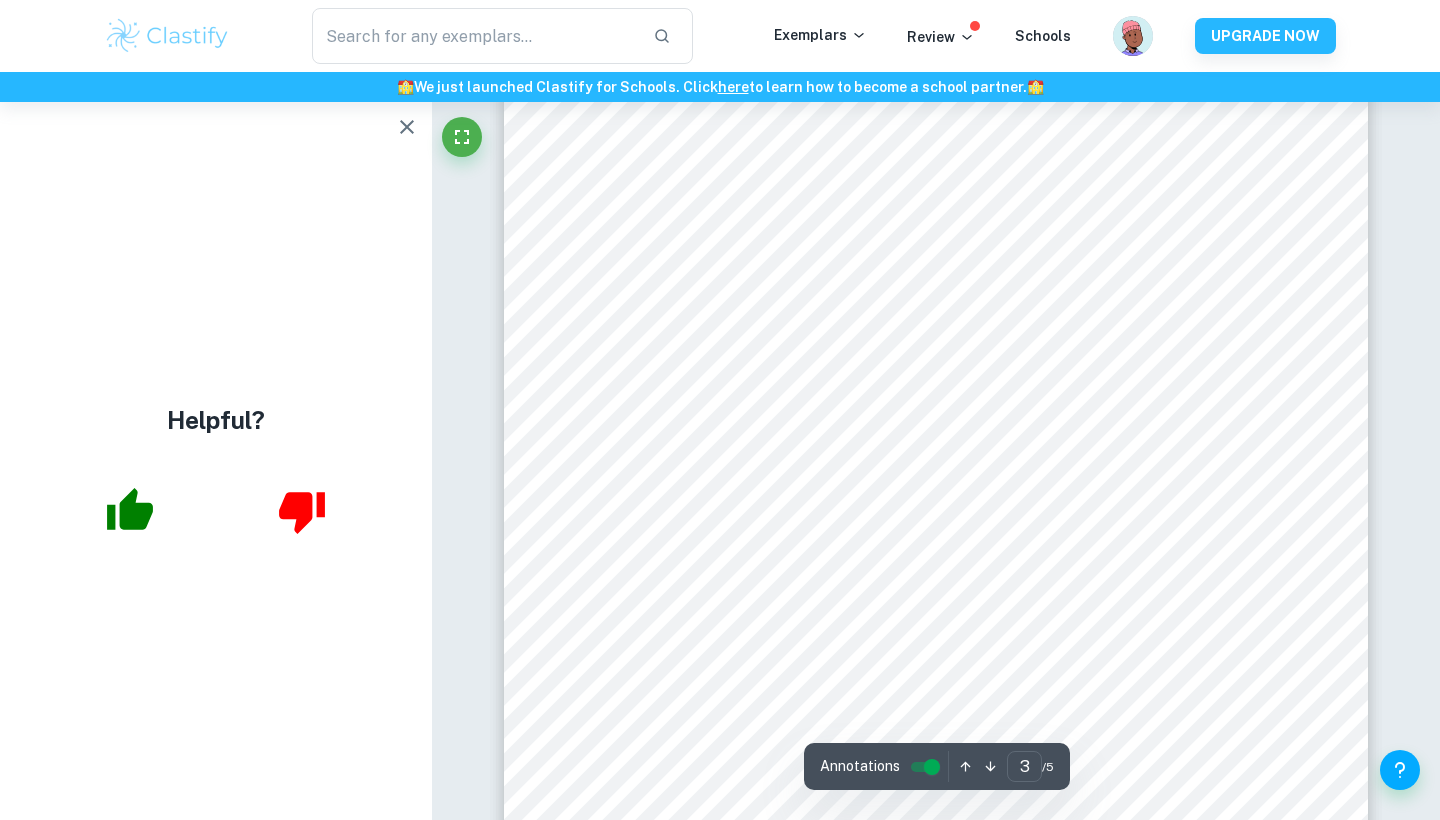 type on "2" 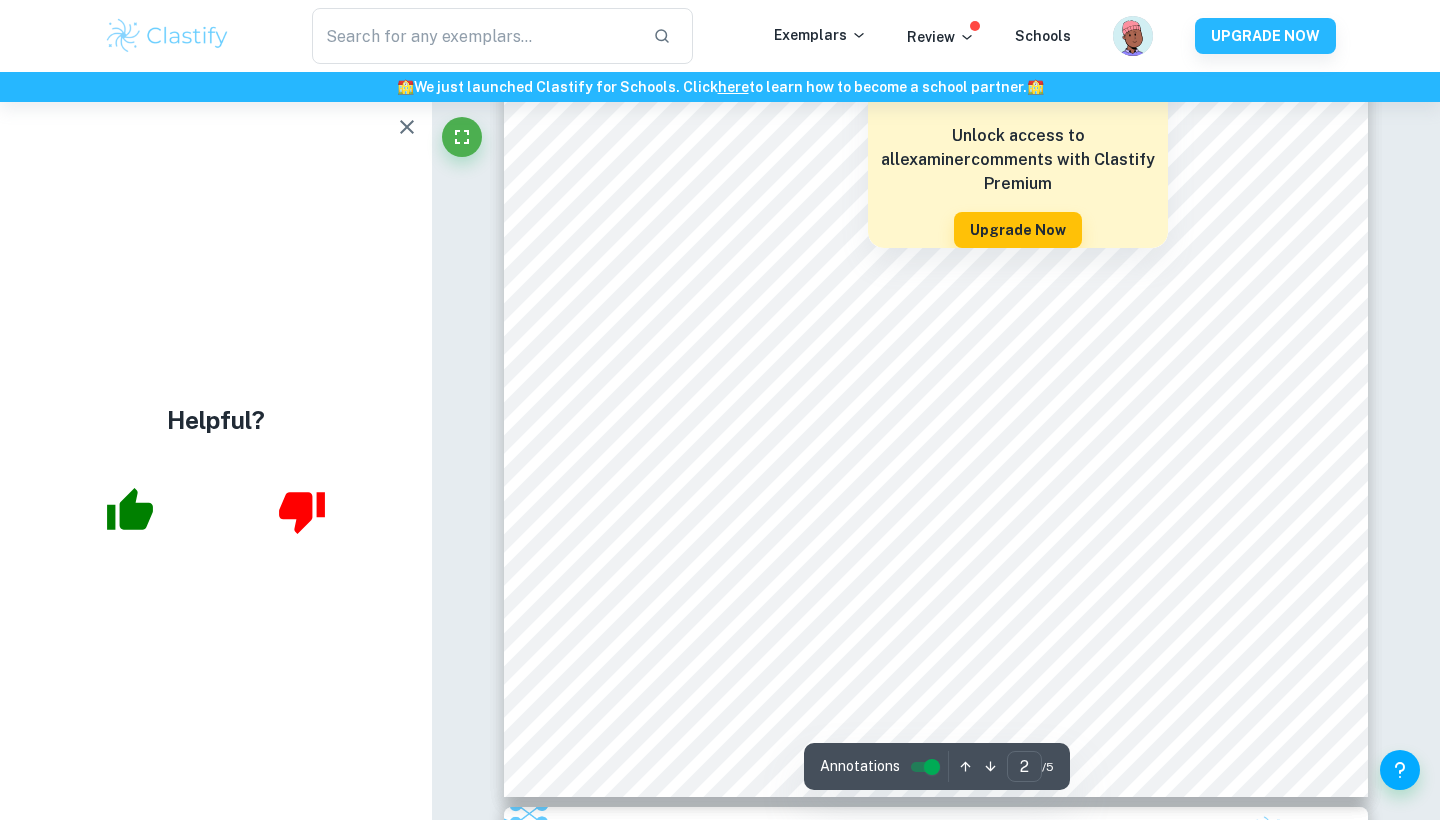 scroll, scrollTop: 1392, scrollLeft: 0, axis: vertical 